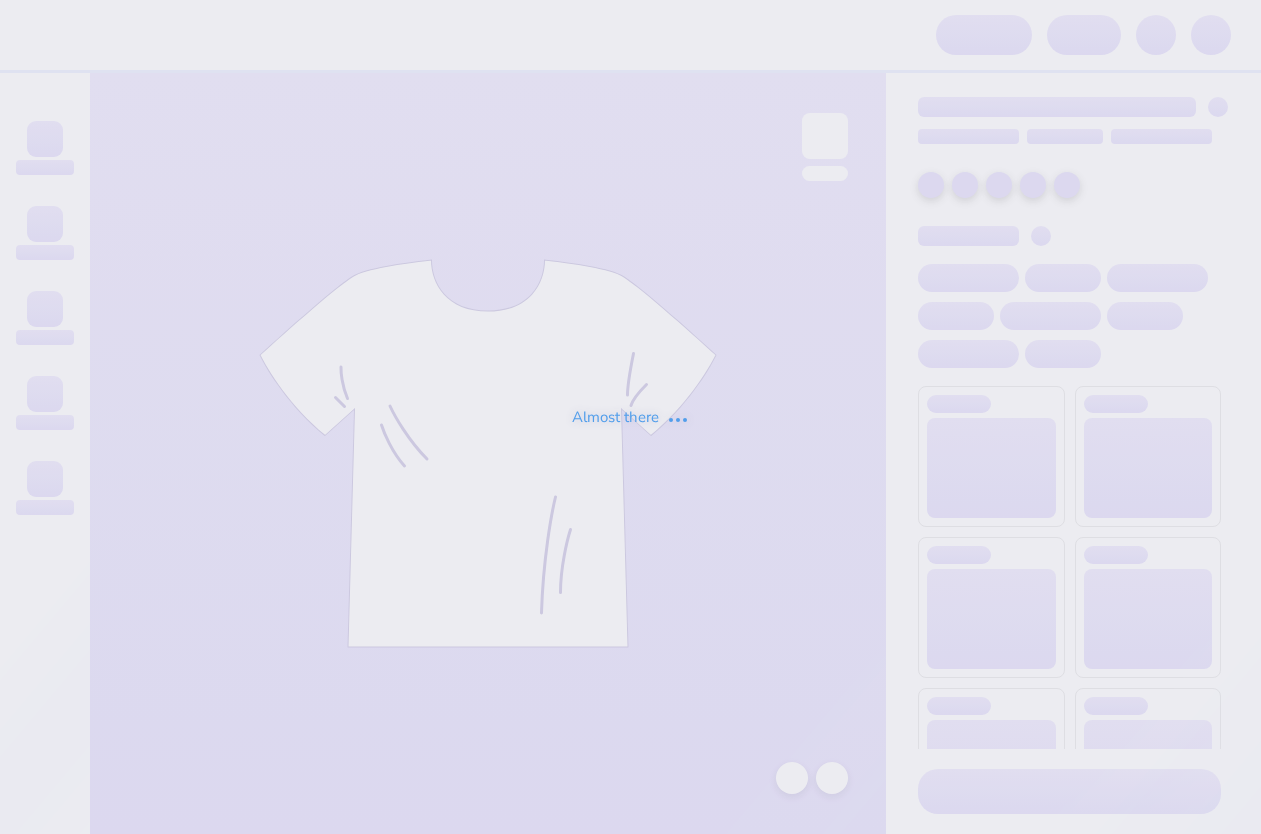 scroll, scrollTop: 0, scrollLeft: 0, axis: both 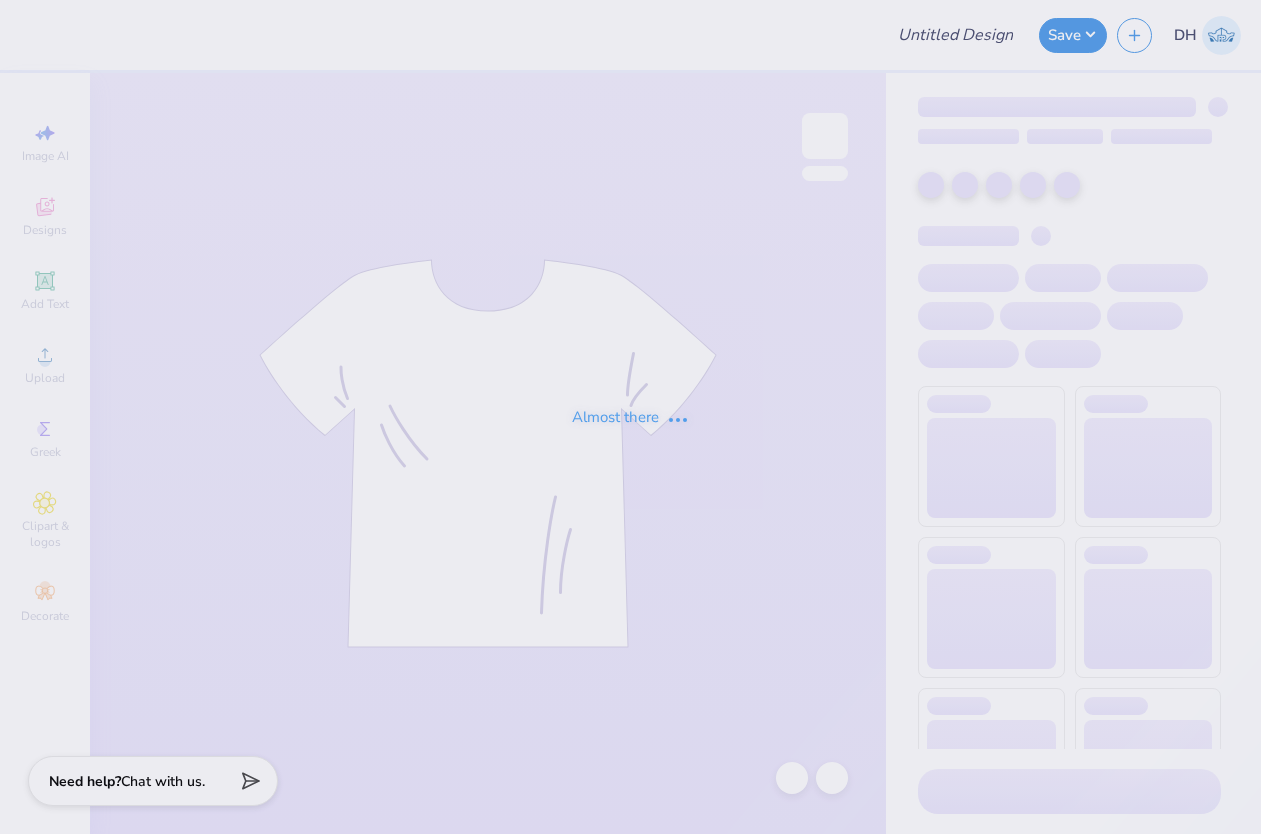 type on "[FRATERNITY] Fall 2025" 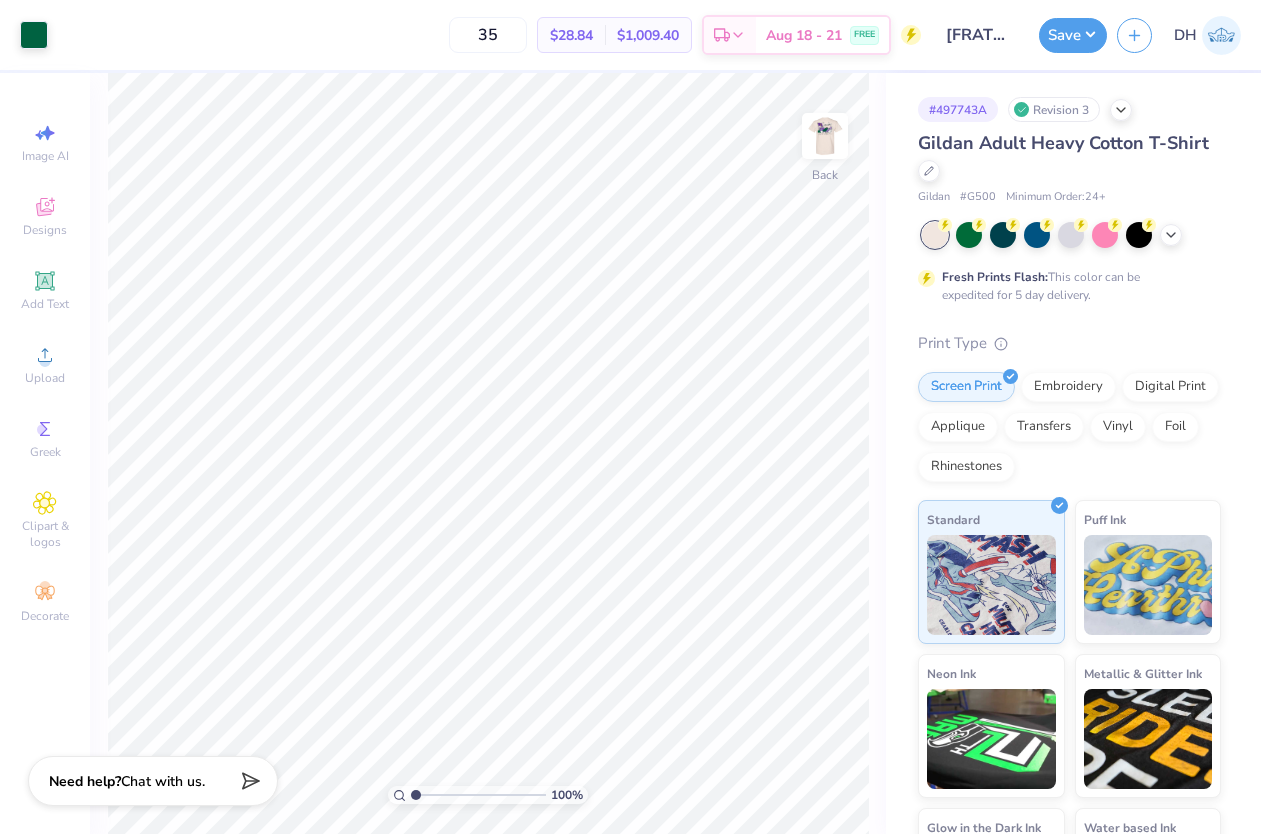 click at bounding box center (825, 136) 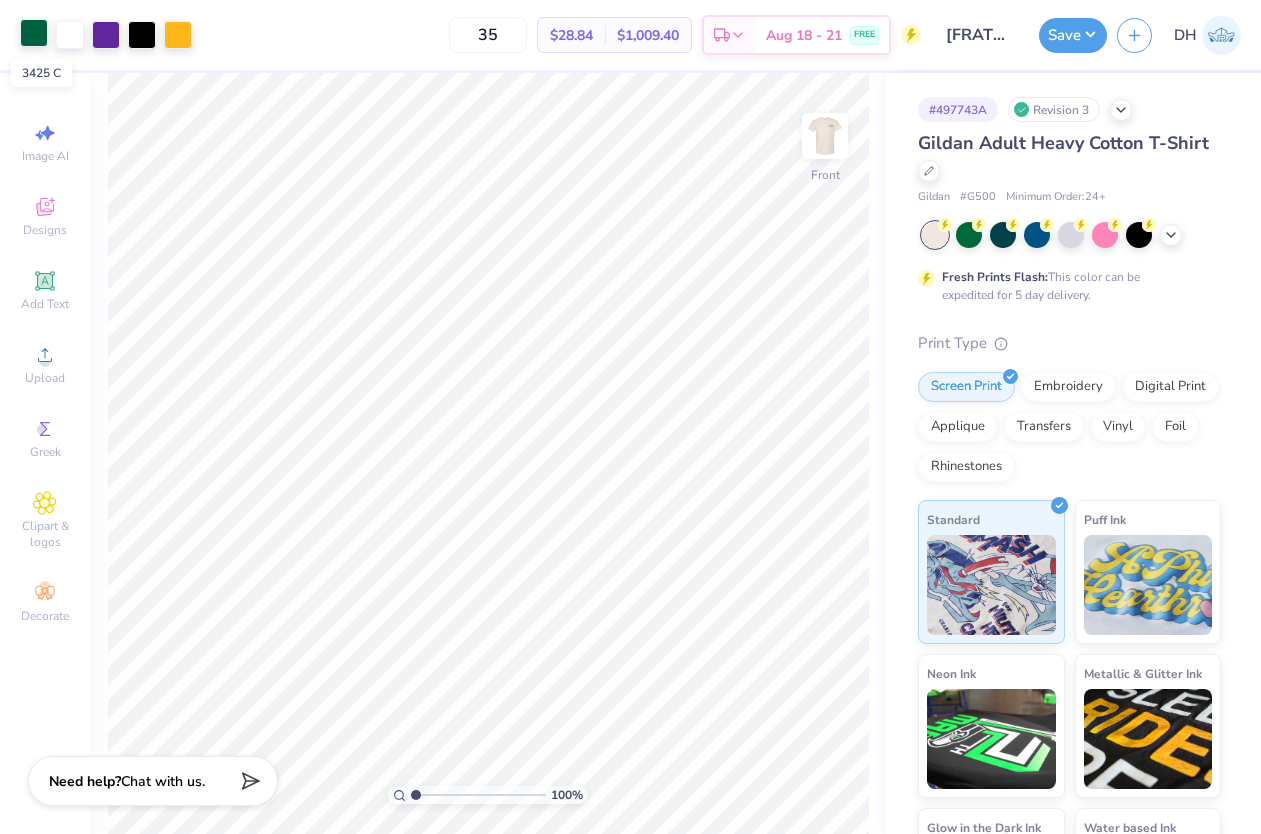 click at bounding box center (34, 33) 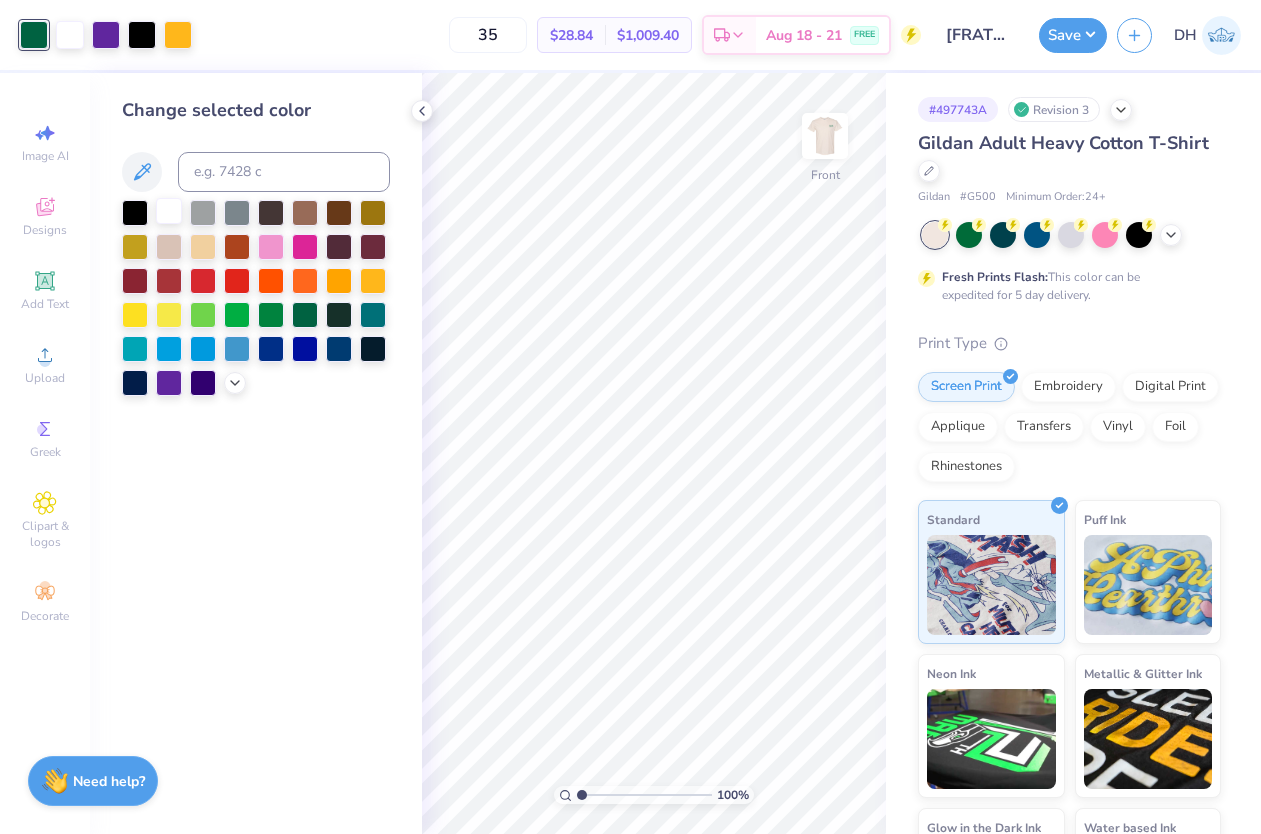 click at bounding box center (169, 211) 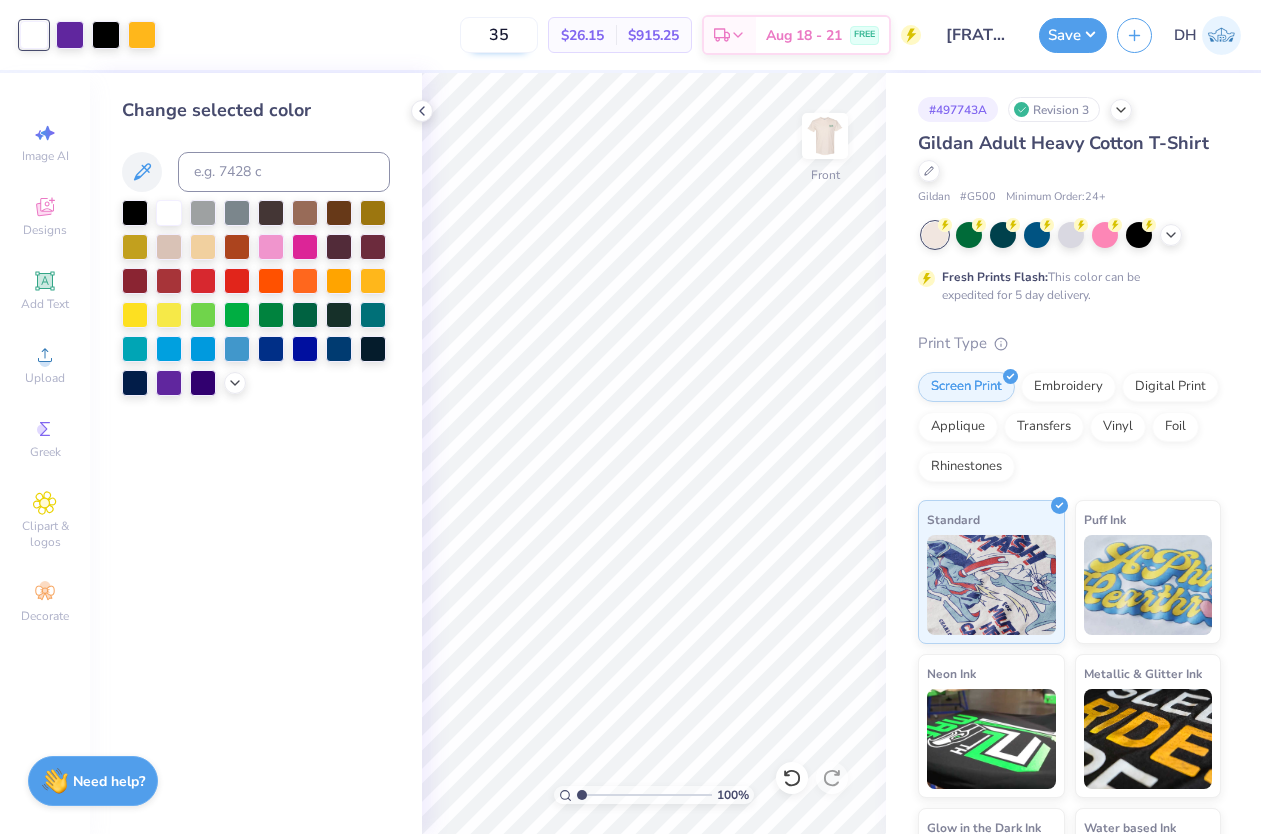 click on "35" at bounding box center [499, 35] 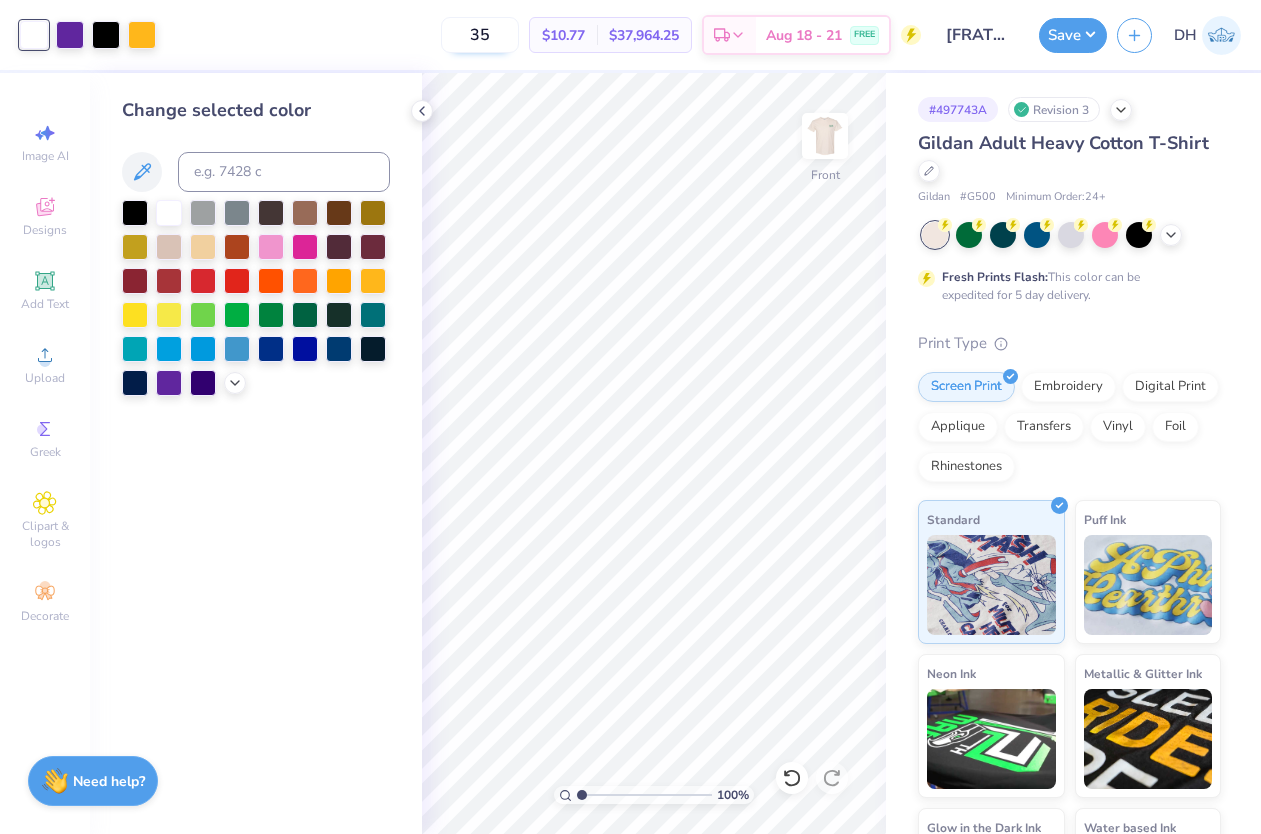 type on "3" 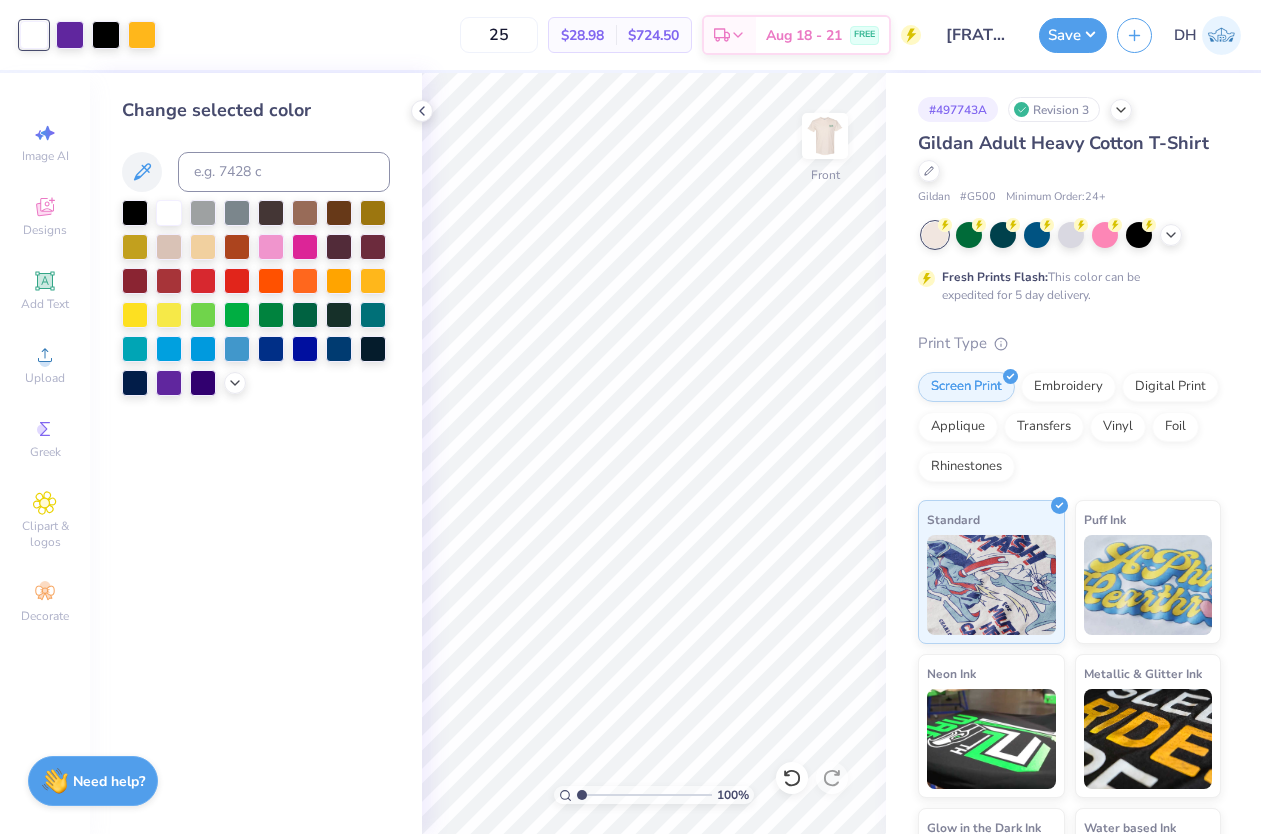 type on "25" 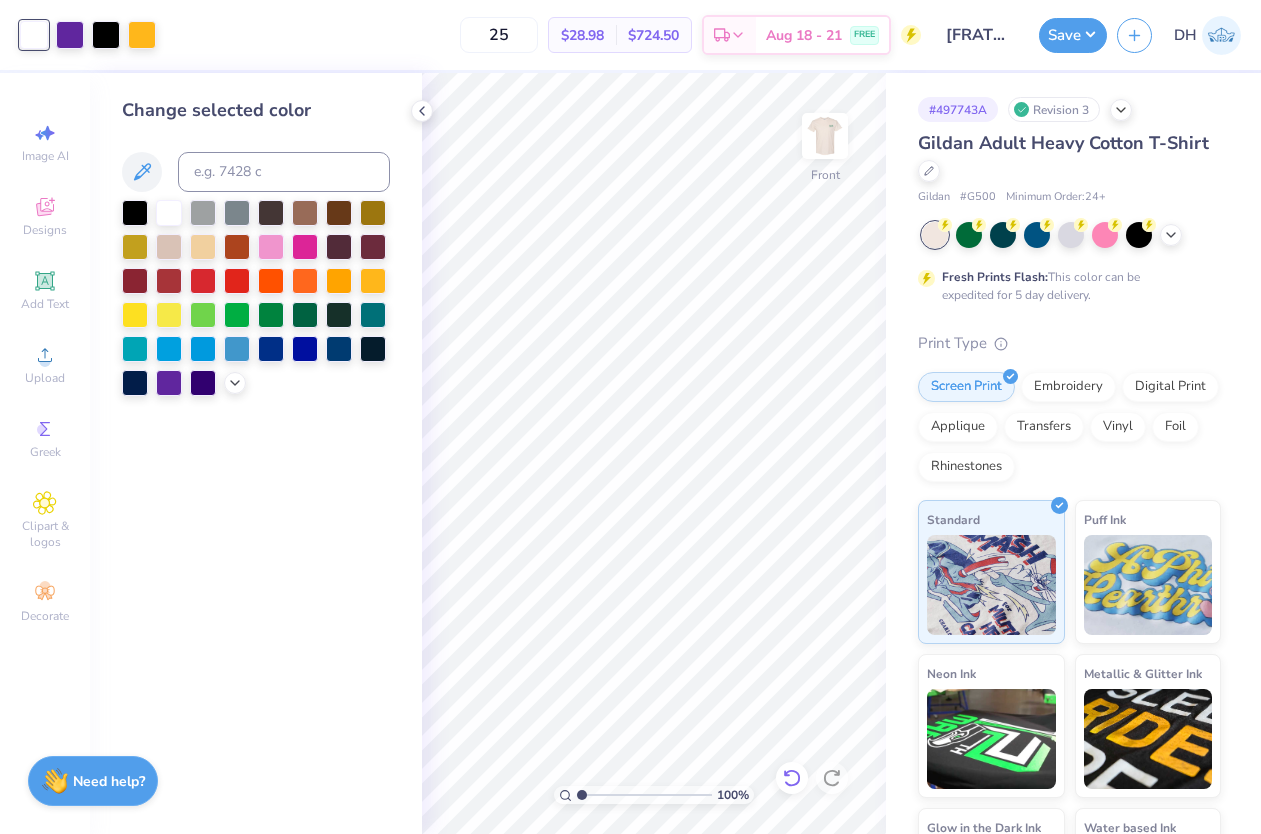 click 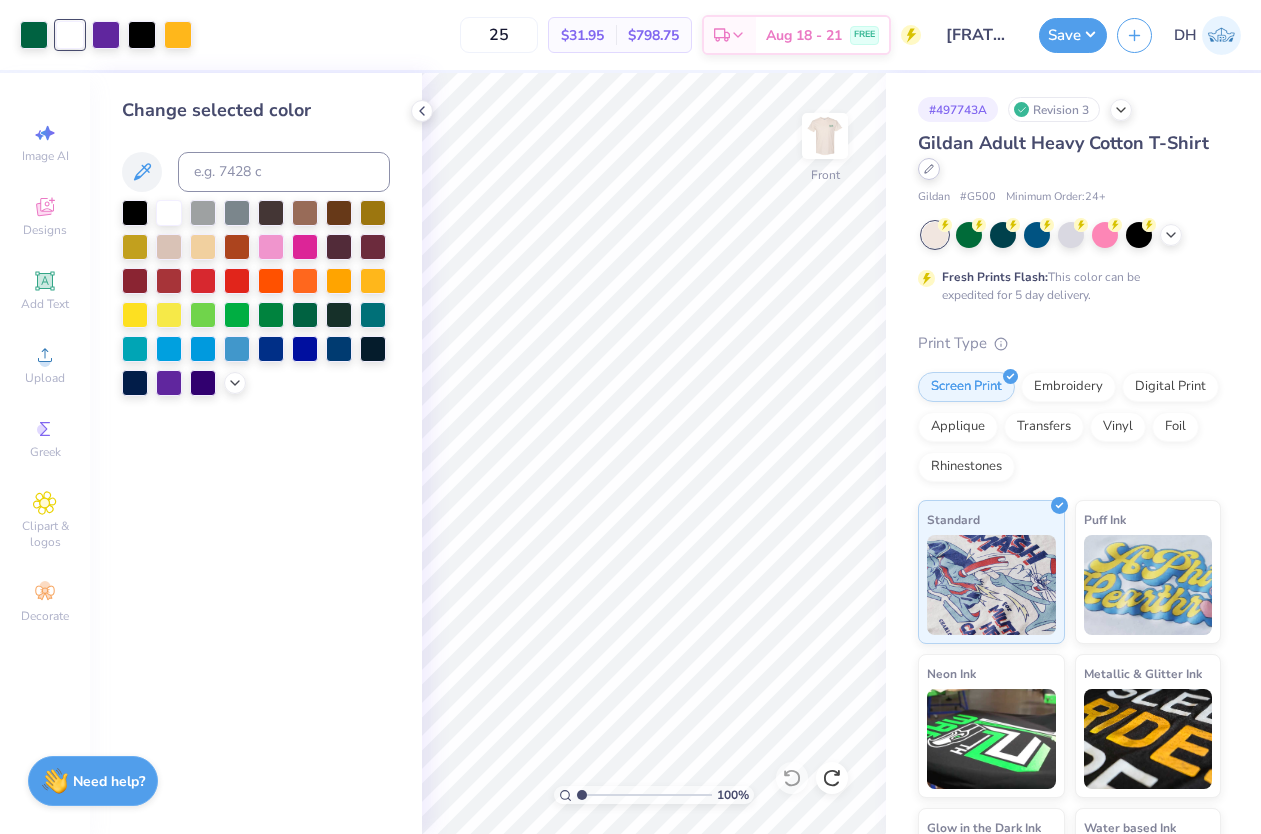 click on "Gildan Adult Heavy Cotton T-Shirt" at bounding box center (1069, 157) 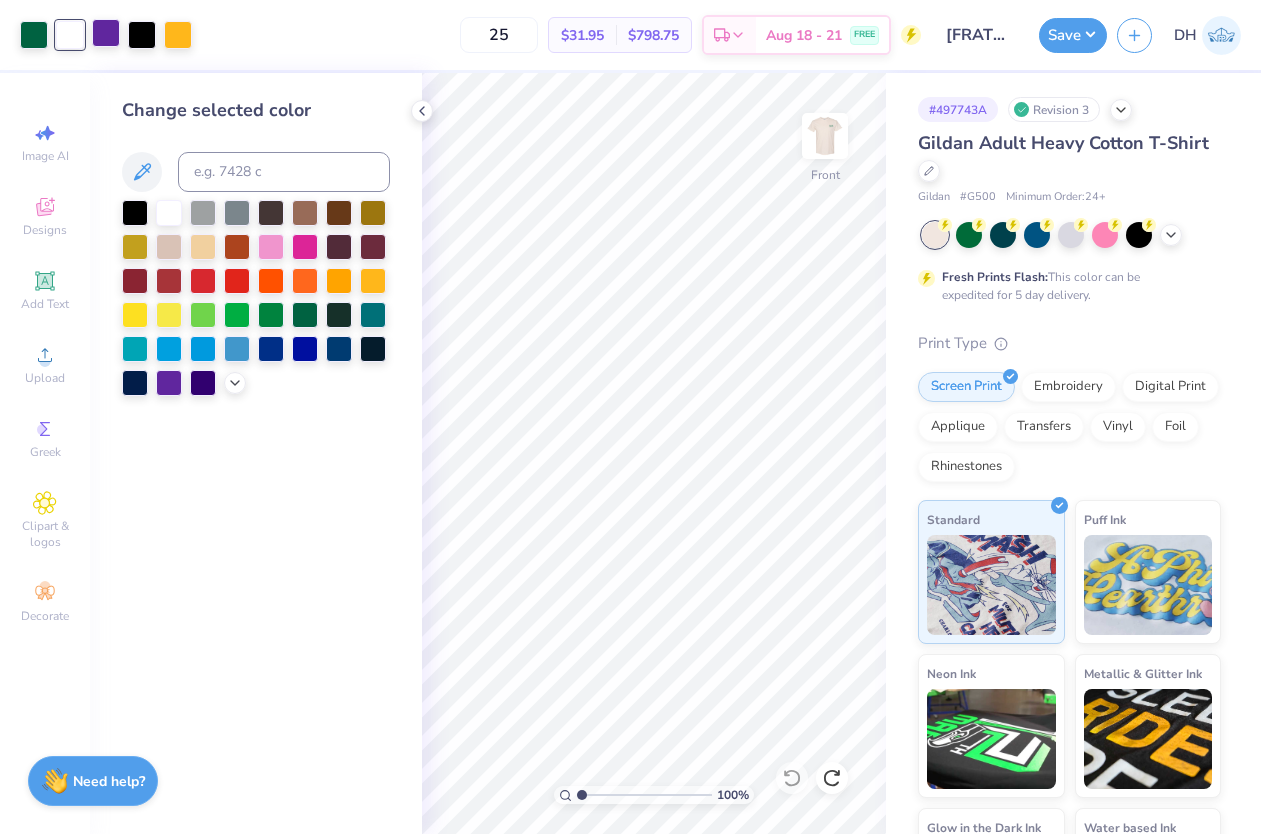click at bounding box center (106, 33) 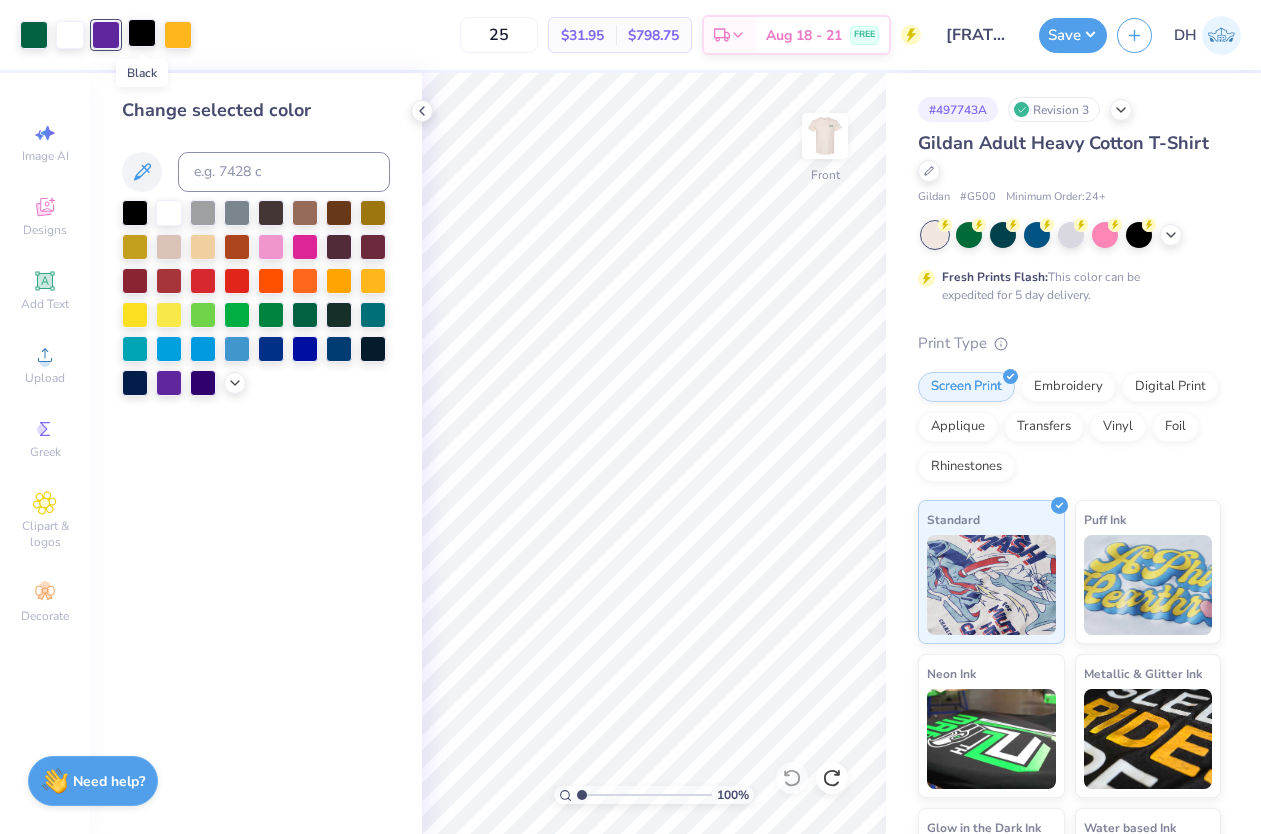 click at bounding box center [142, 33] 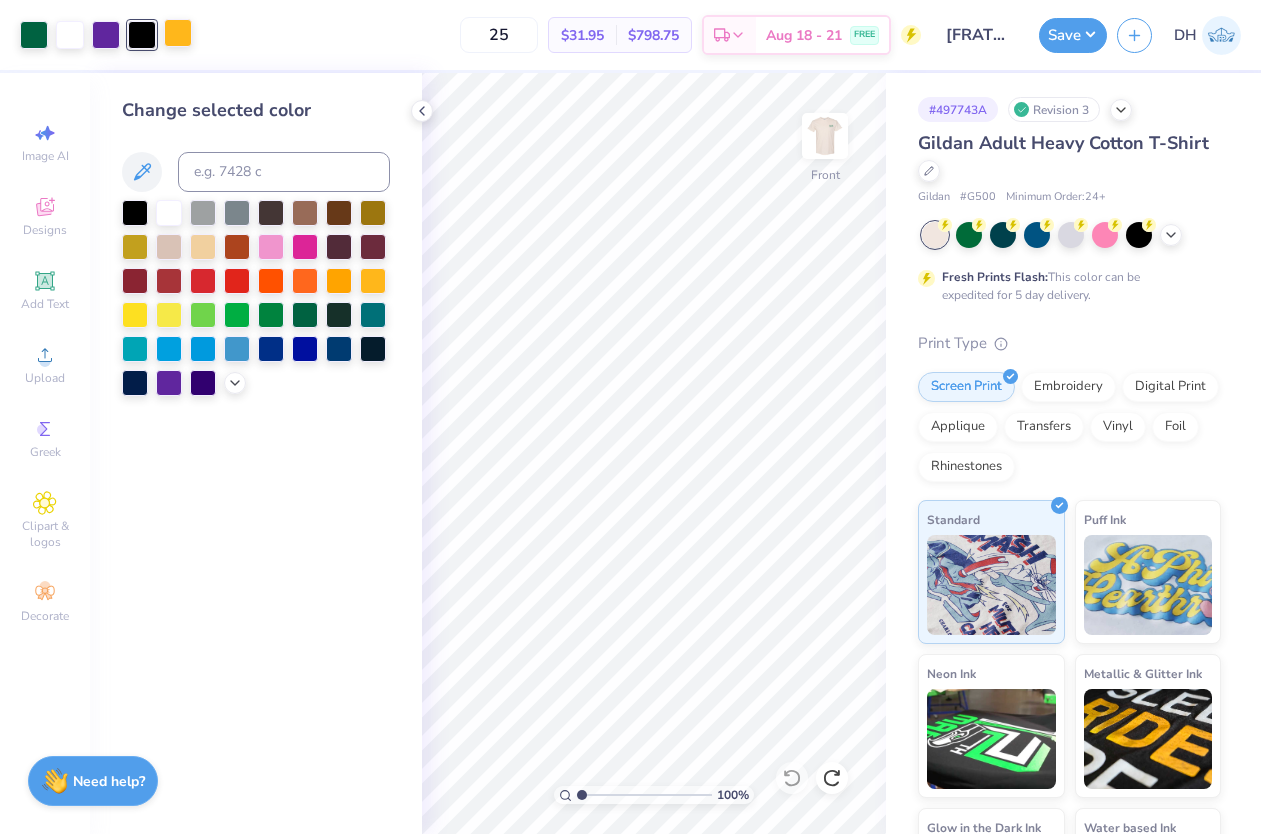click at bounding box center [178, 33] 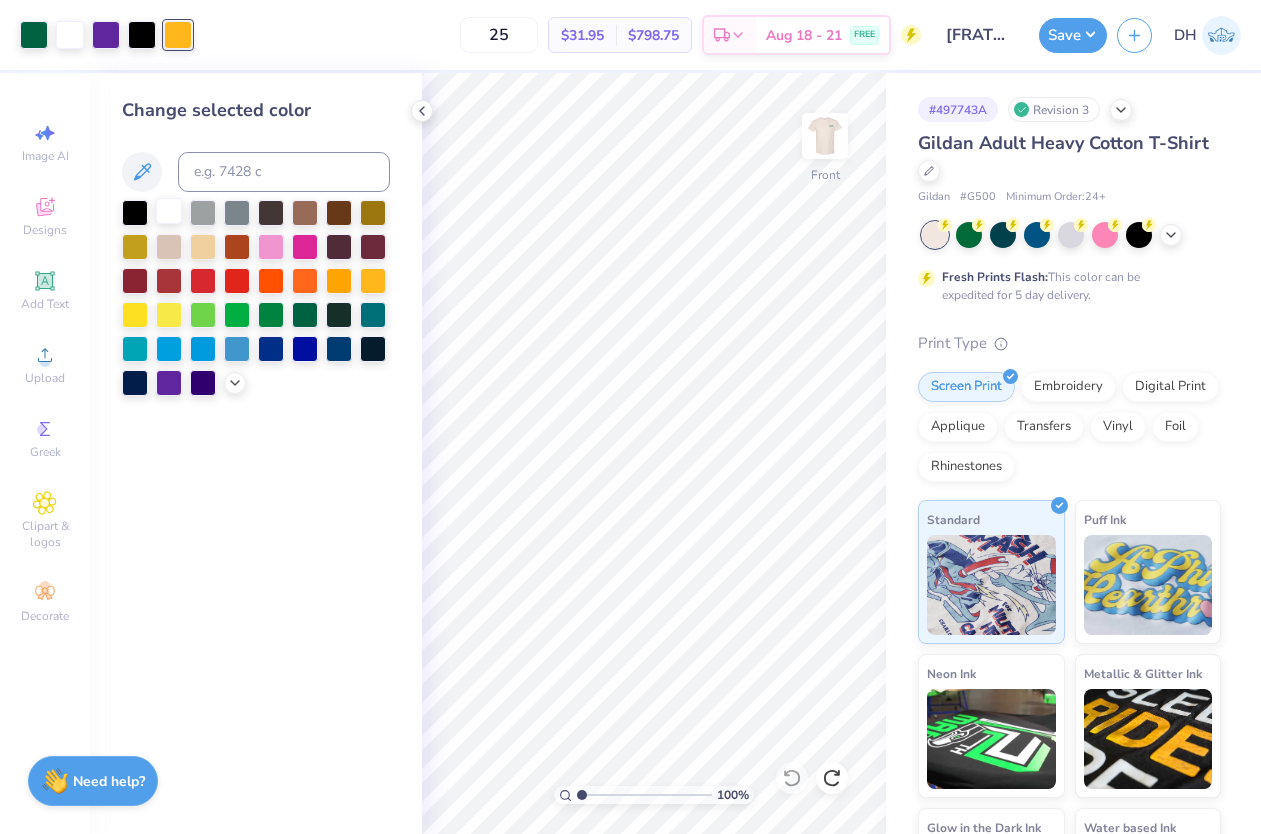 click at bounding box center (169, 211) 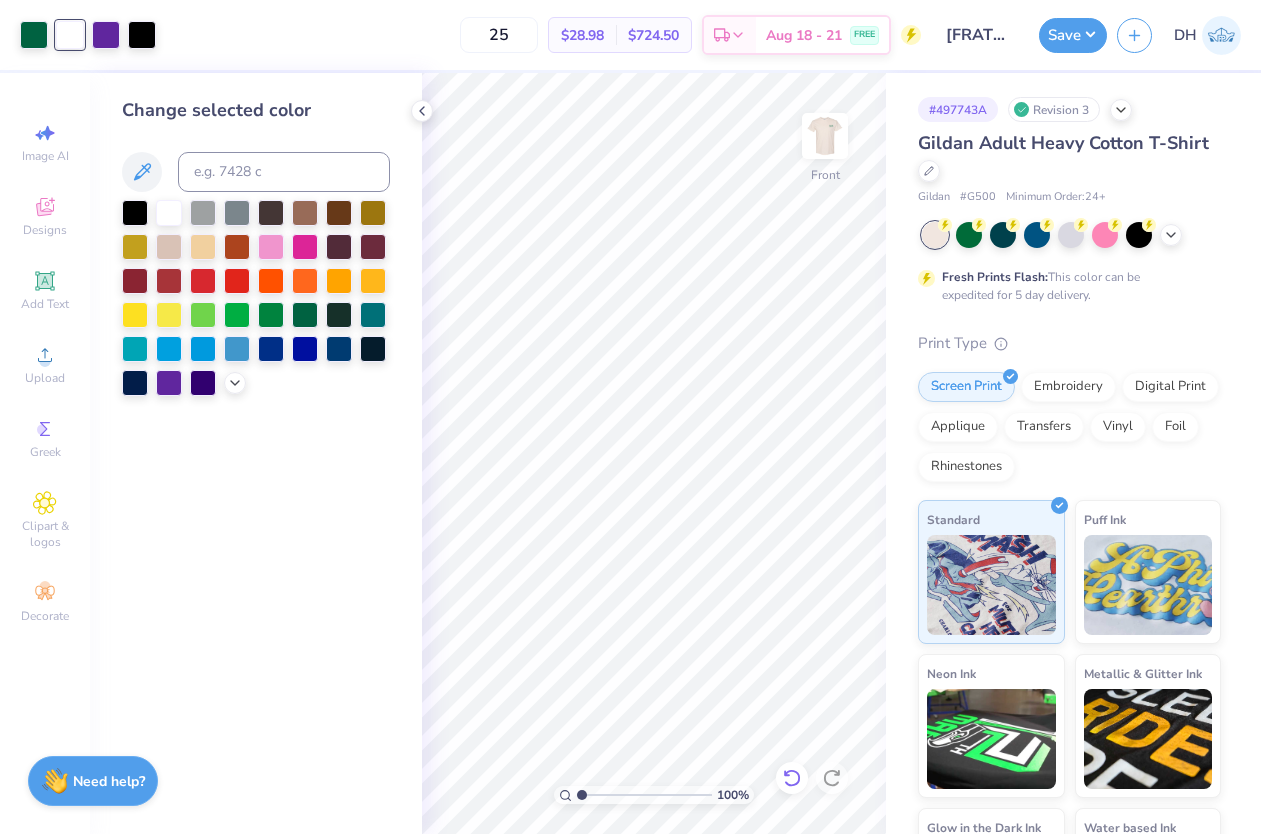 click 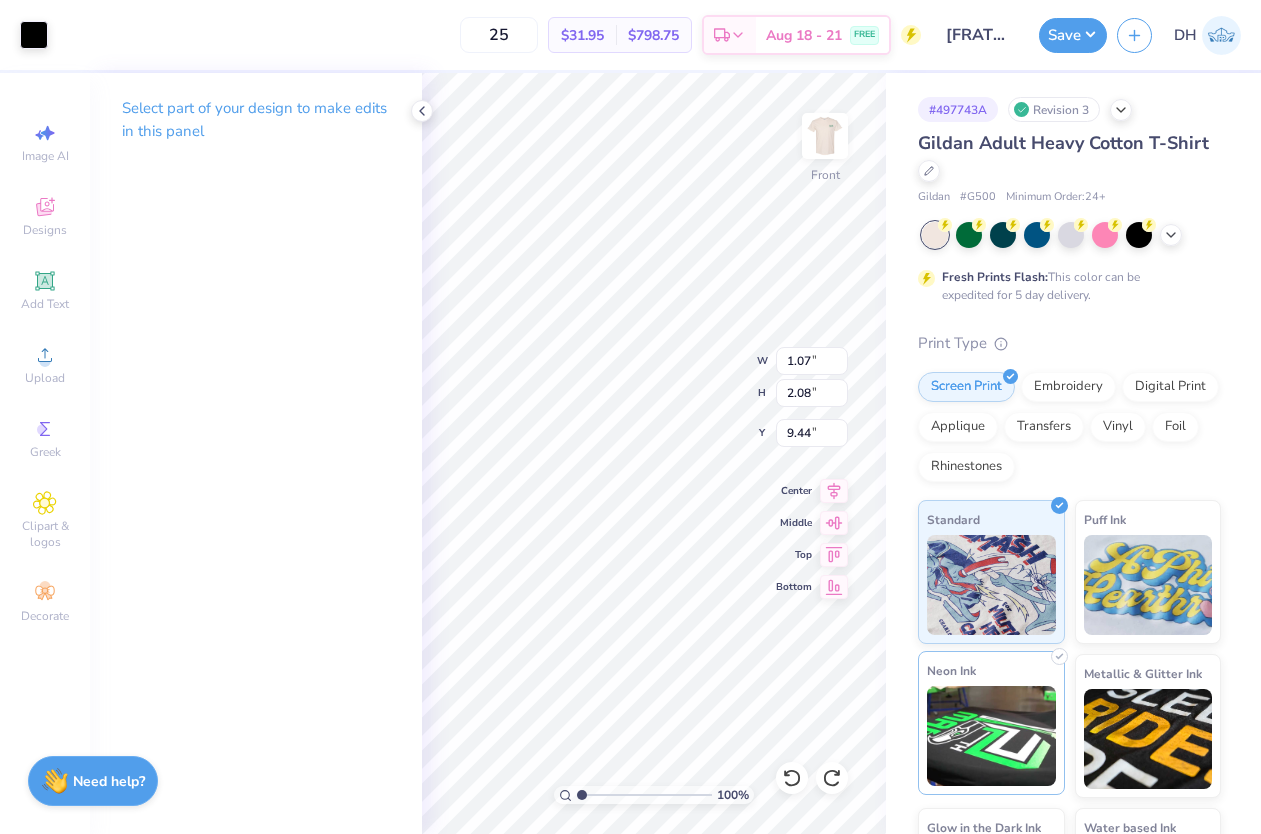 type on "10.06" 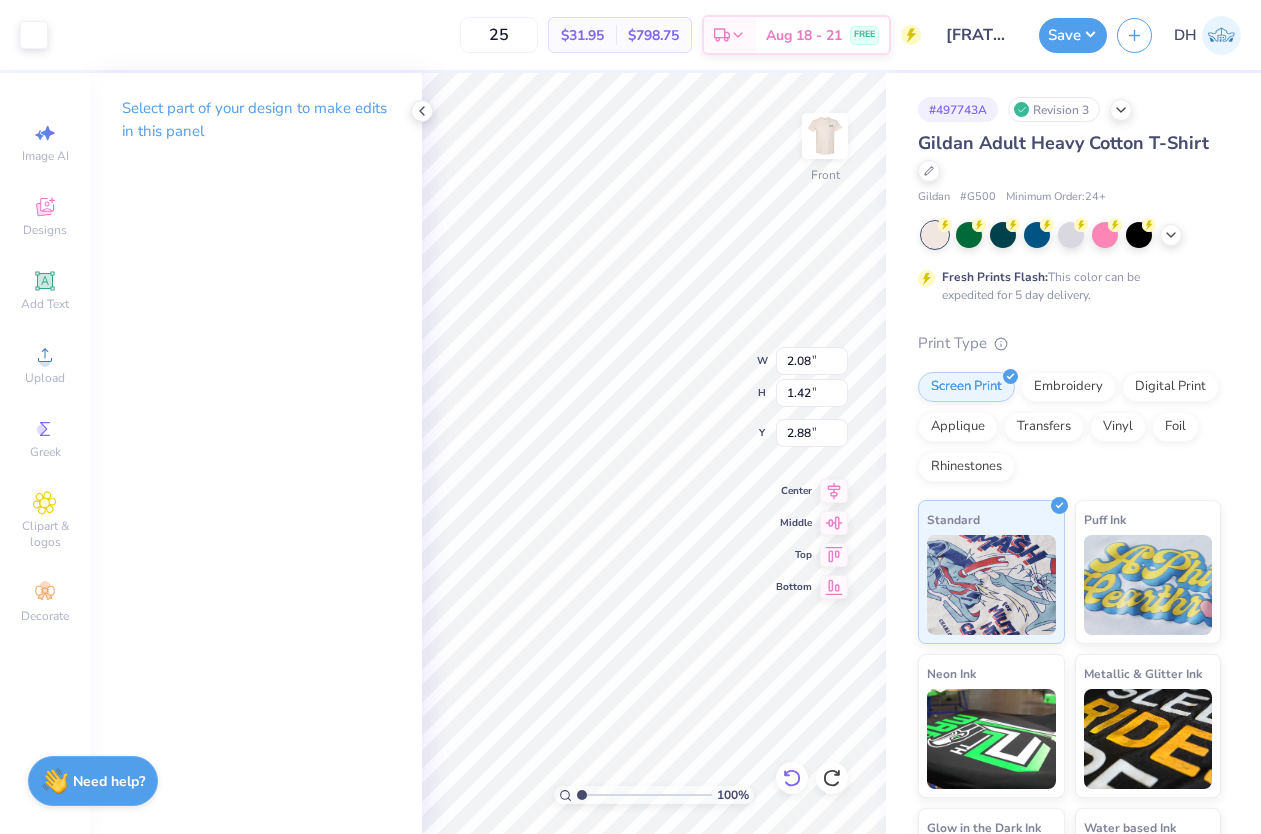 click 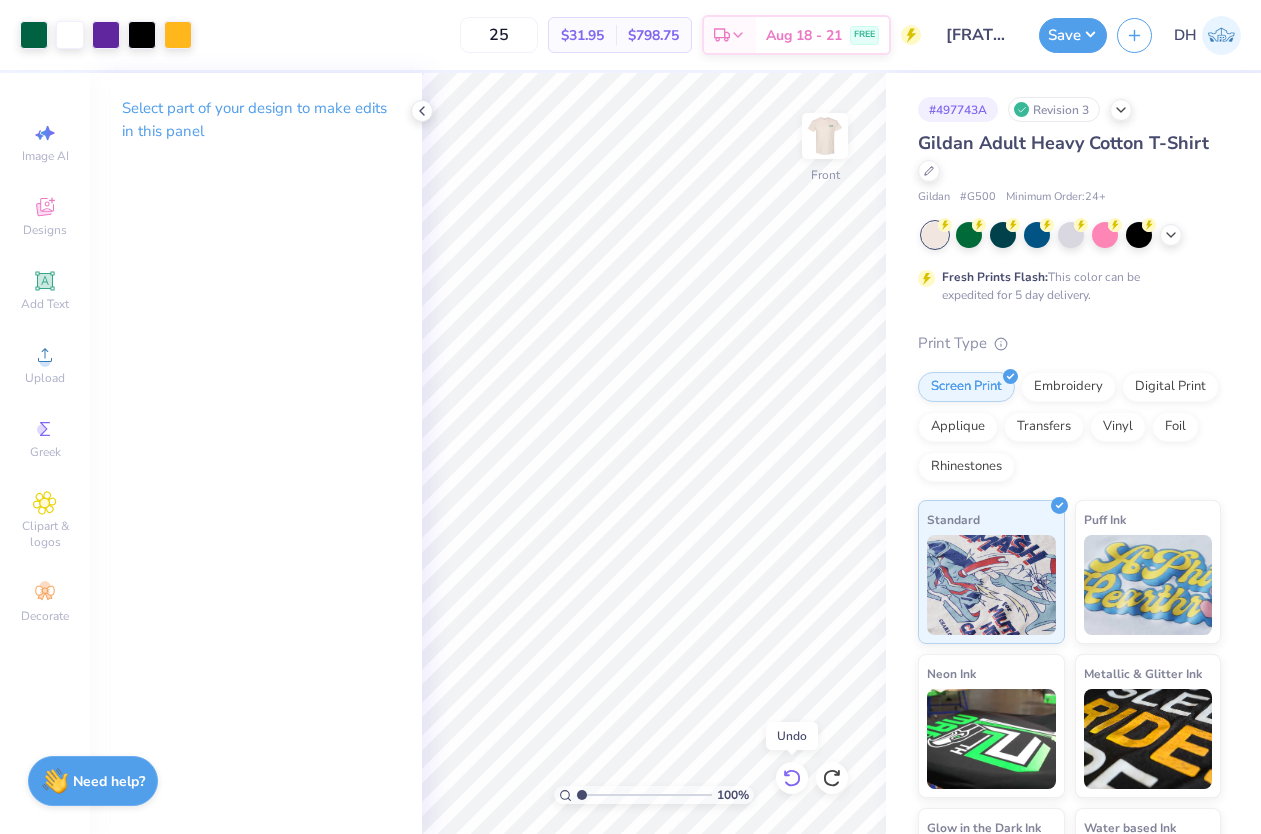 click 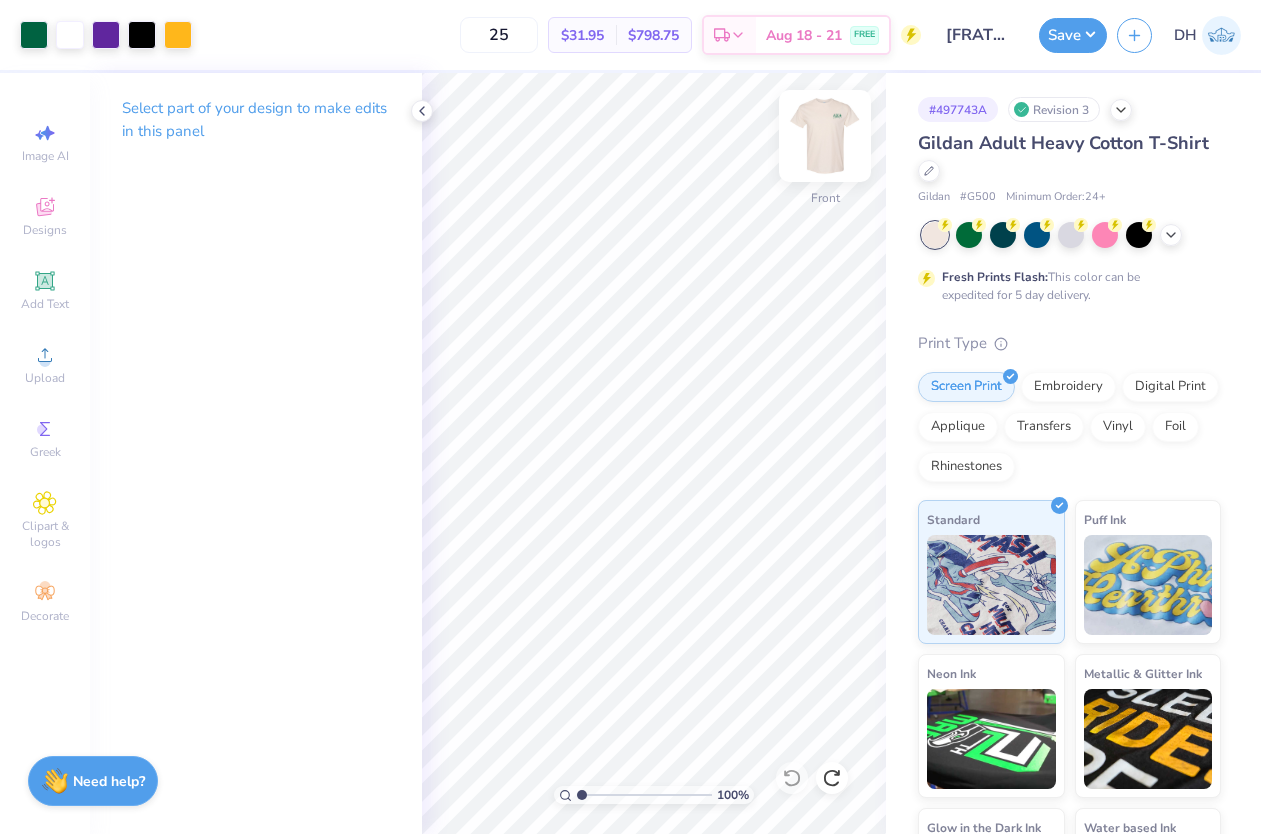 click at bounding box center (825, 136) 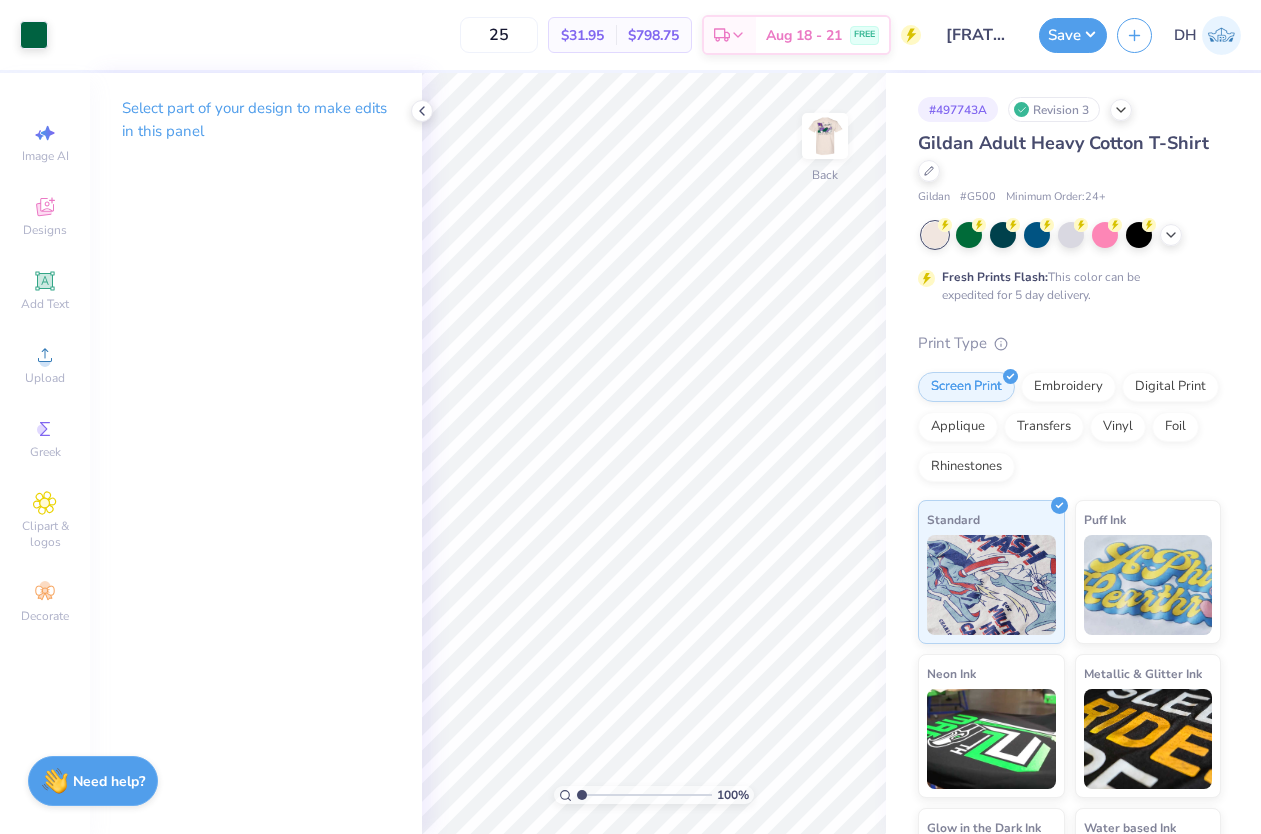 click at bounding box center (825, 136) 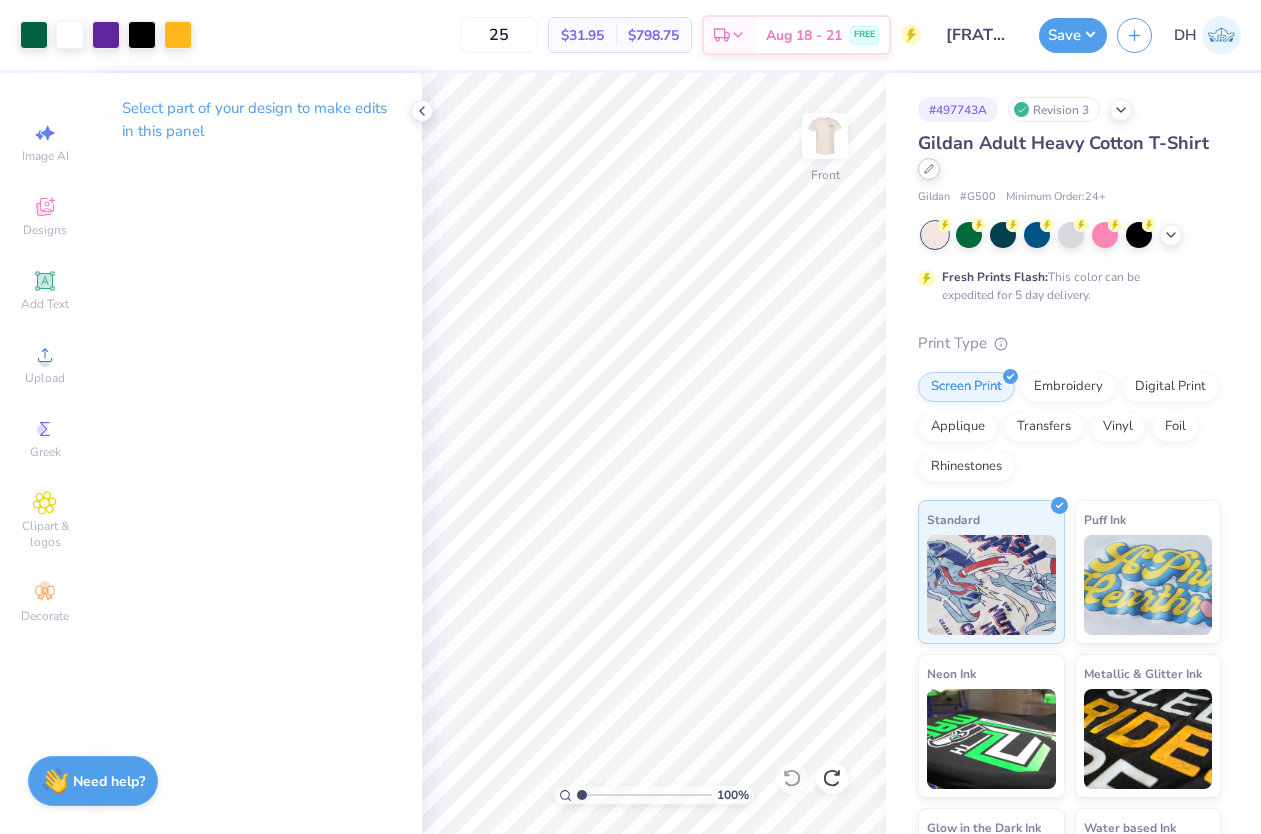 click at bounding box center (929, 169) 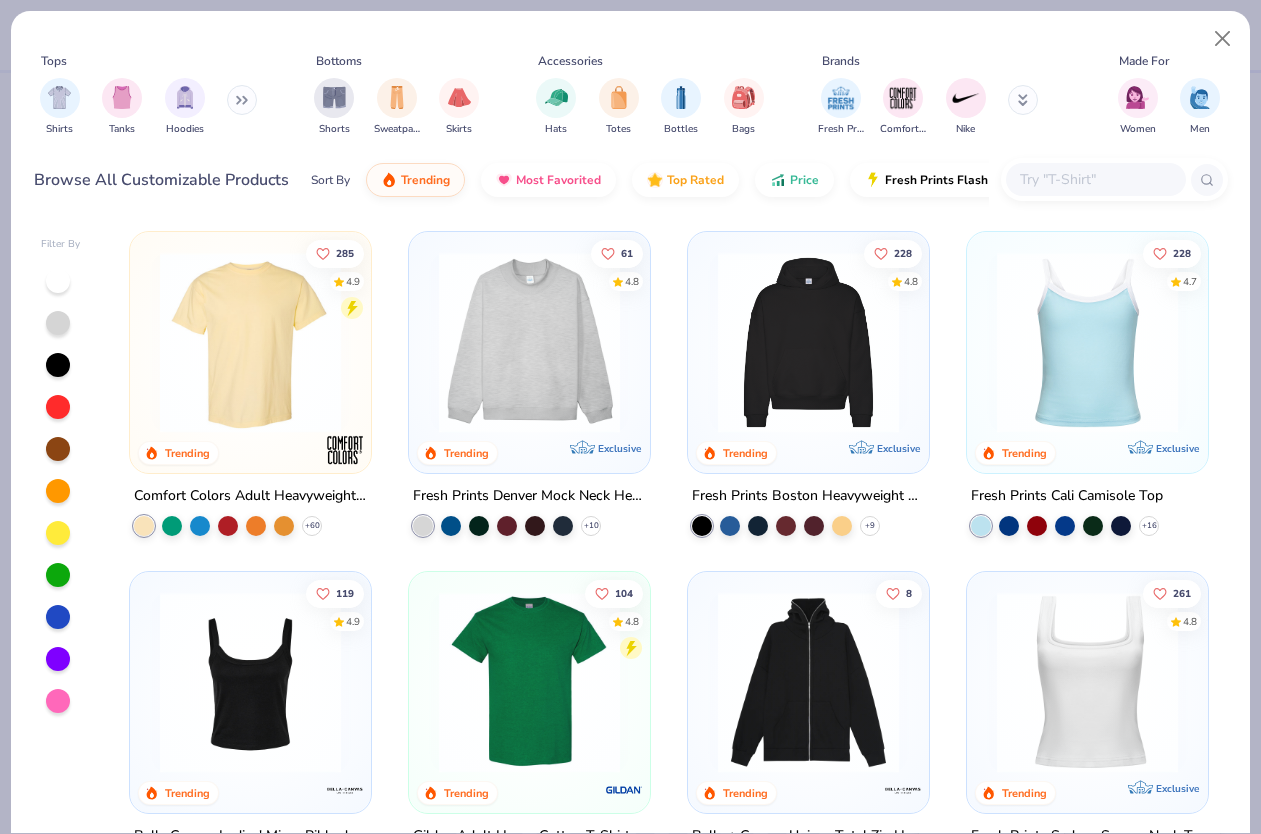 click at bounding box center [1095, 179] 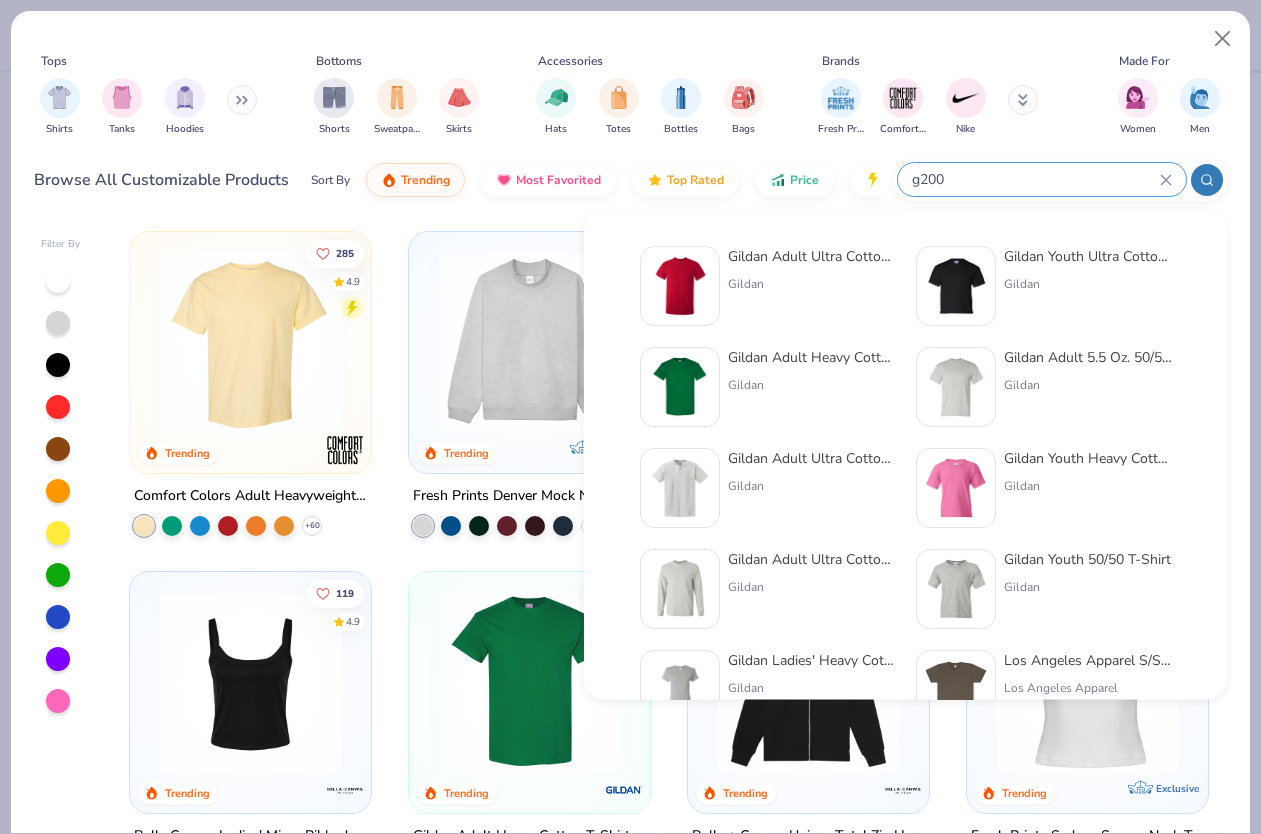 type on "g200" 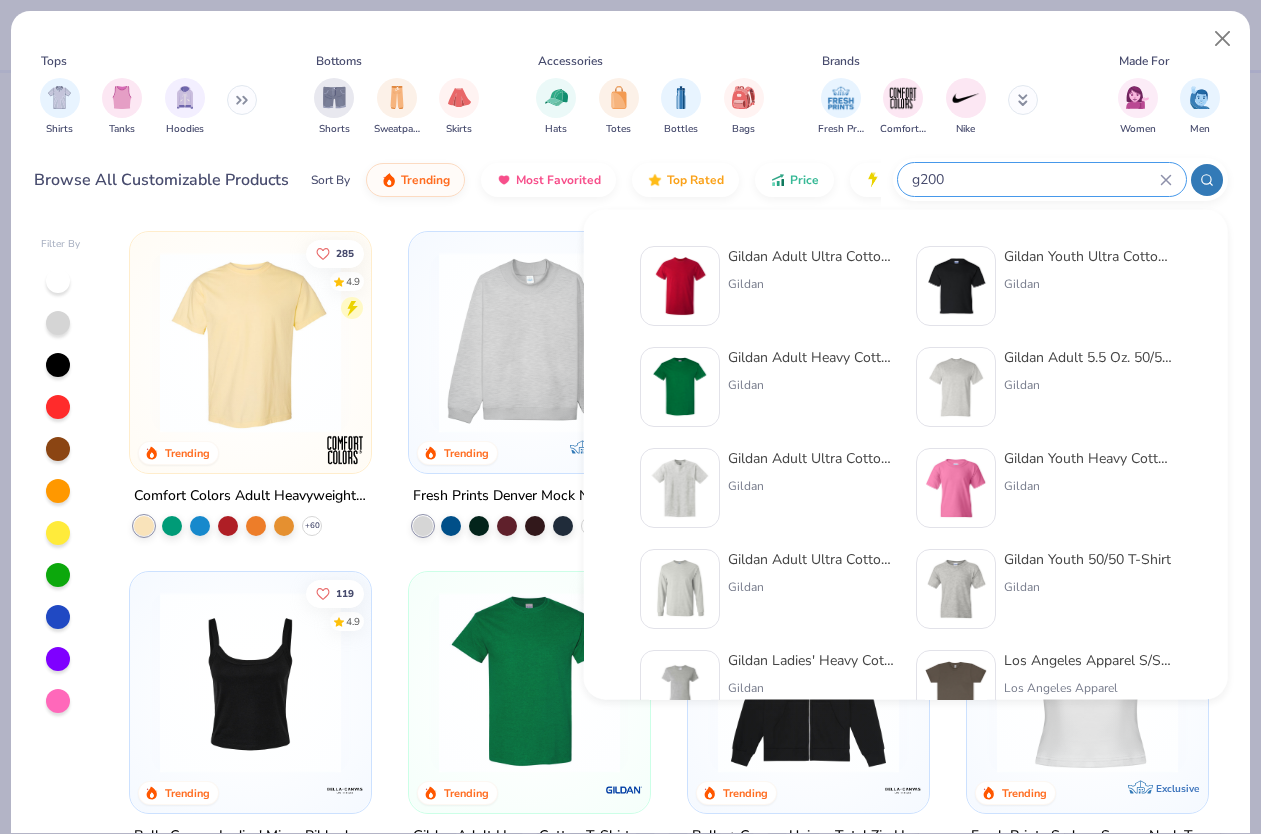 click at bounding box center [680, 286] 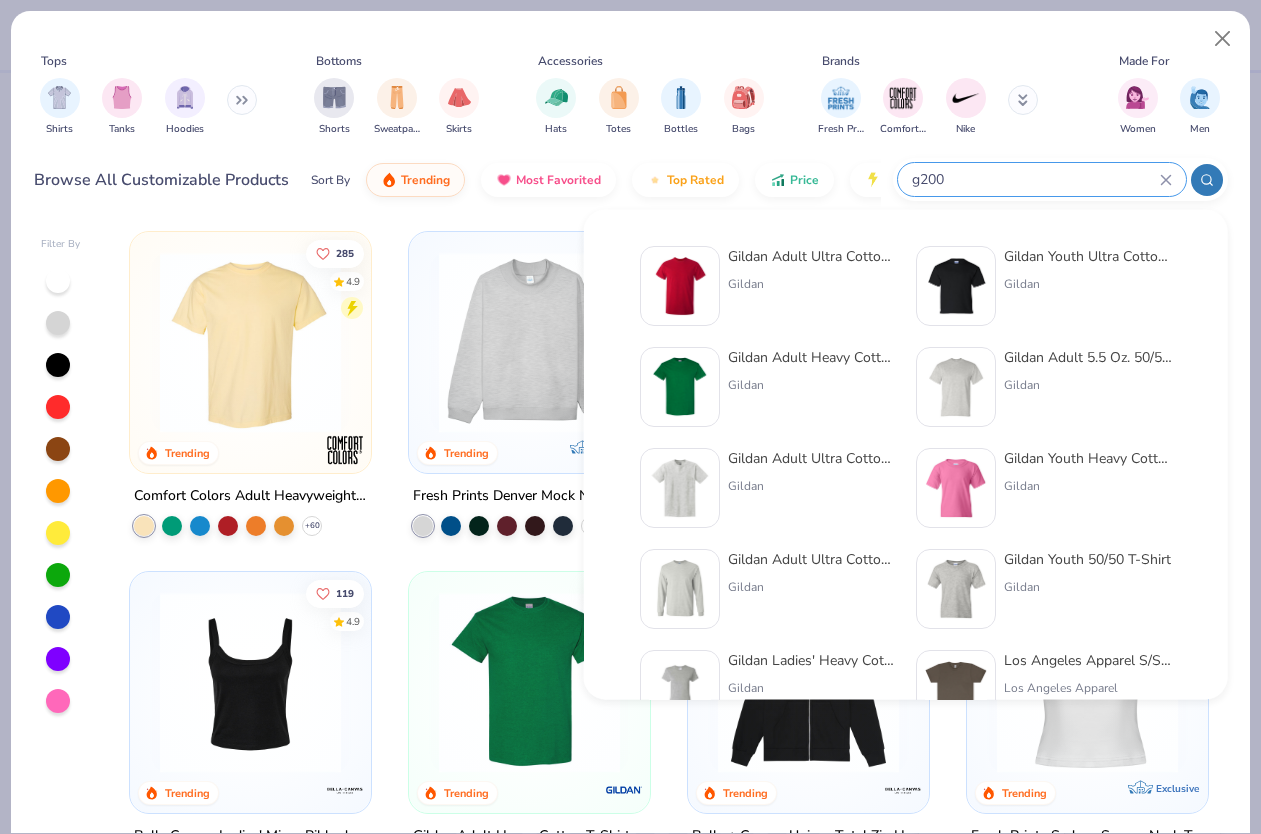 type 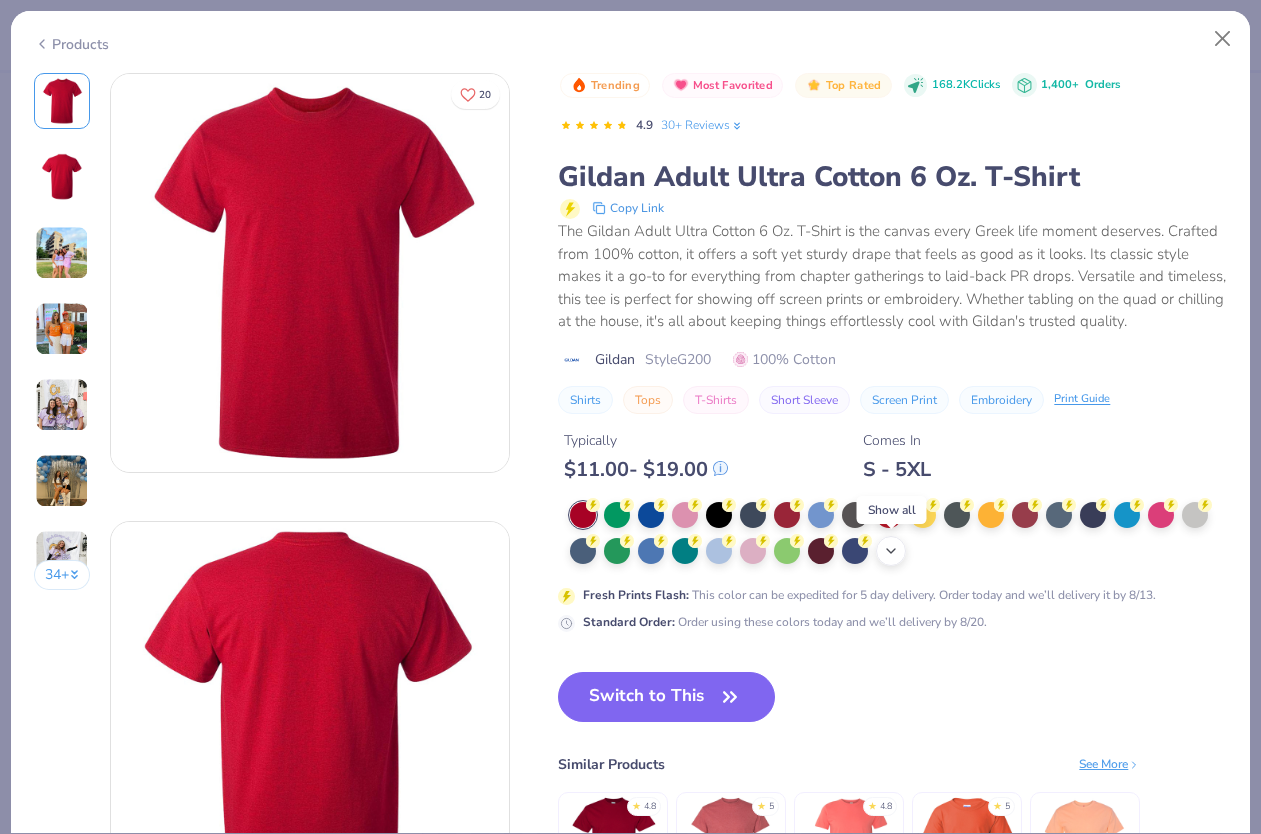 click 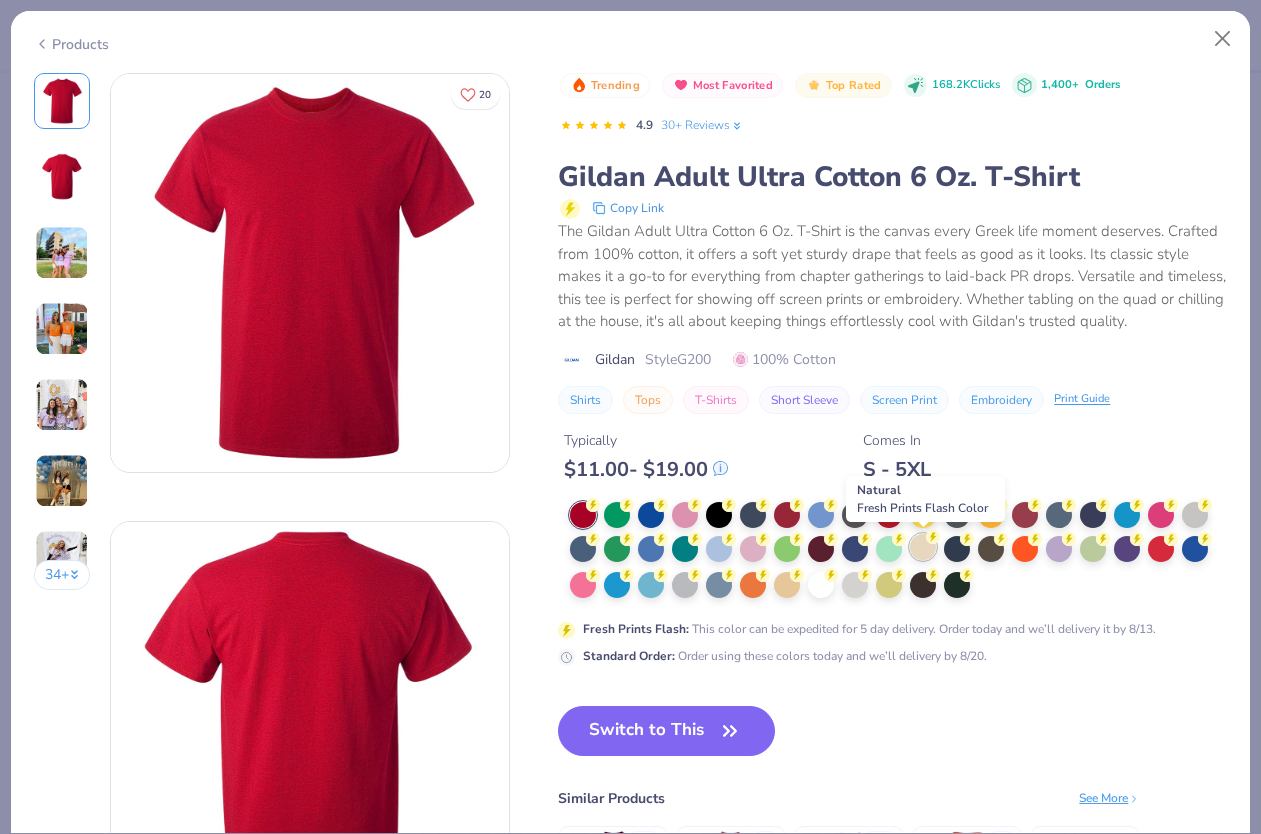 click at bounding box center [923, 547] 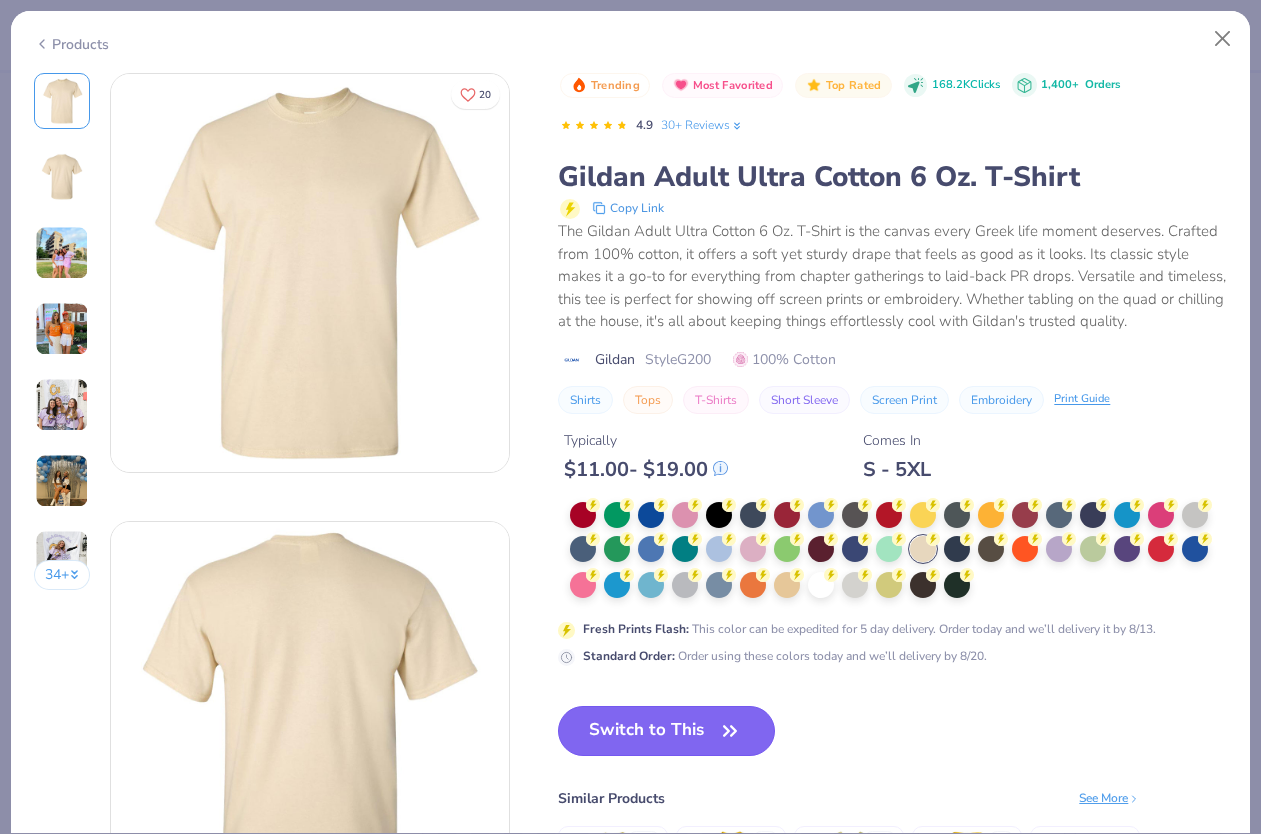 click on "Switch to This" at bounding box center (666, 731) 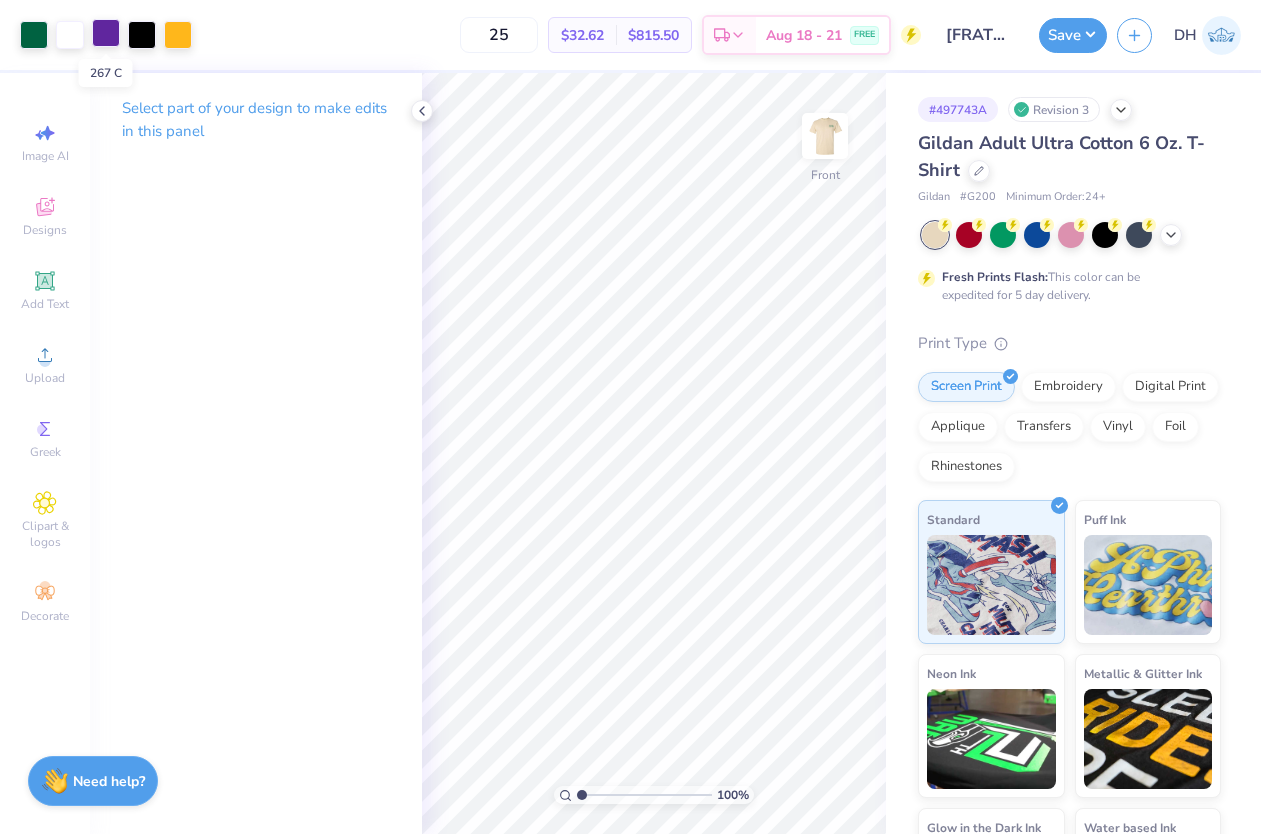 click at bounding box center (106, 33) 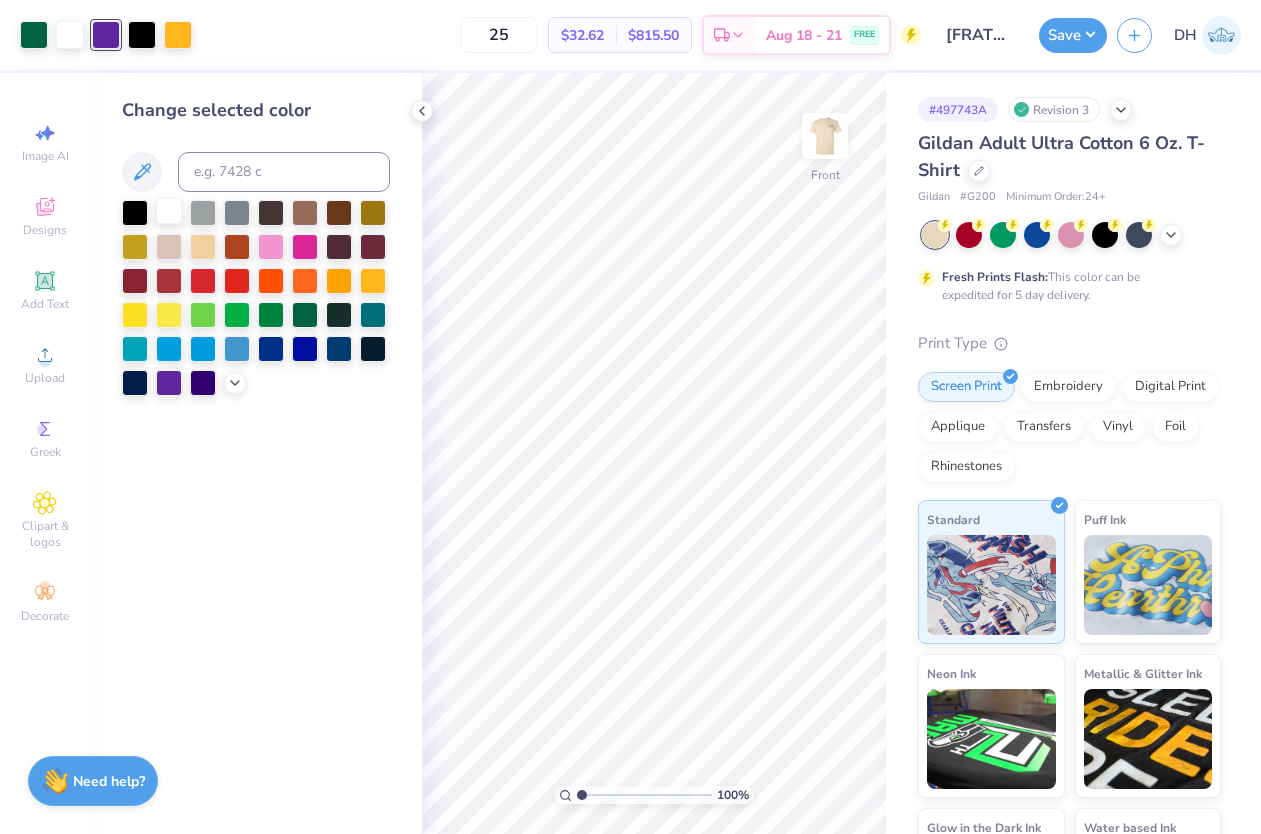 click at bounding box center (169, 211) 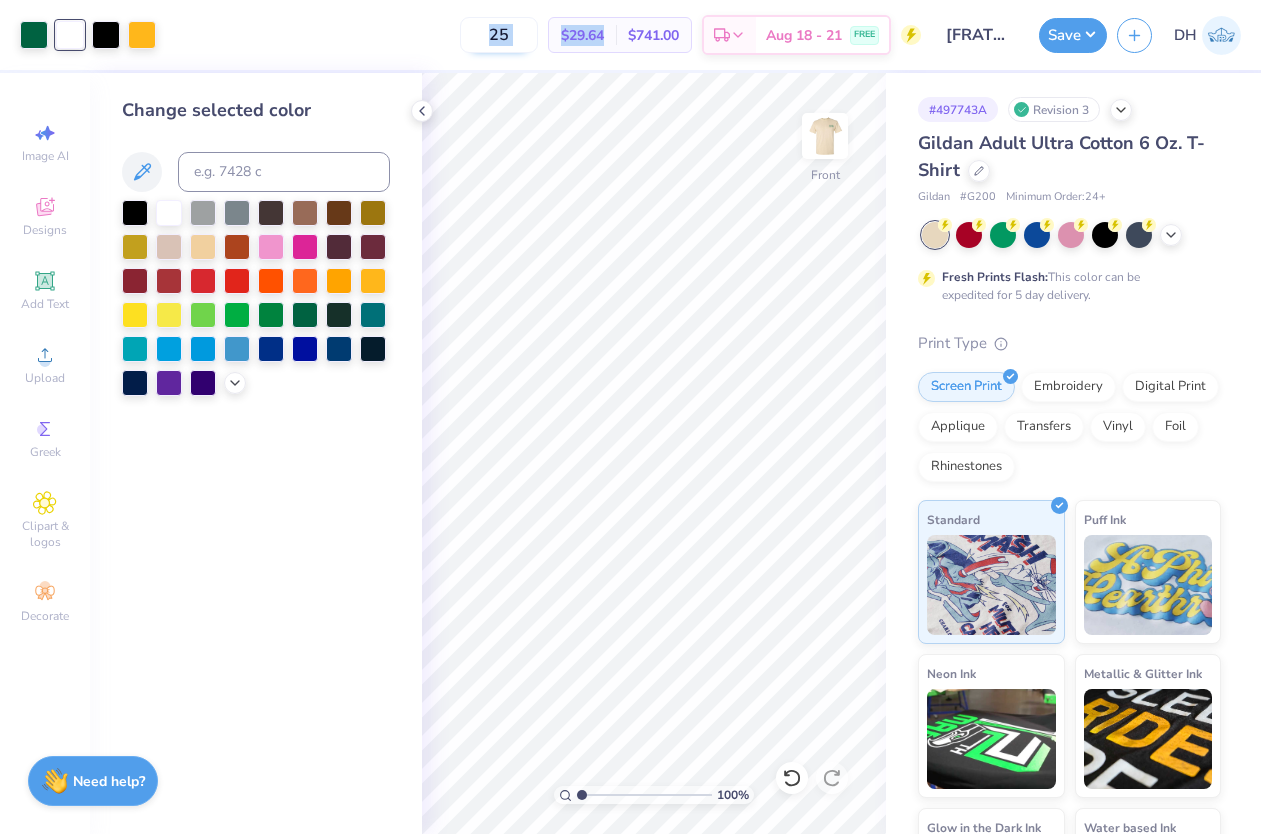 drag, startPoint x: 598, startPoint y: 36, endPoint x: 522, endPoint y: 36, distance: 76 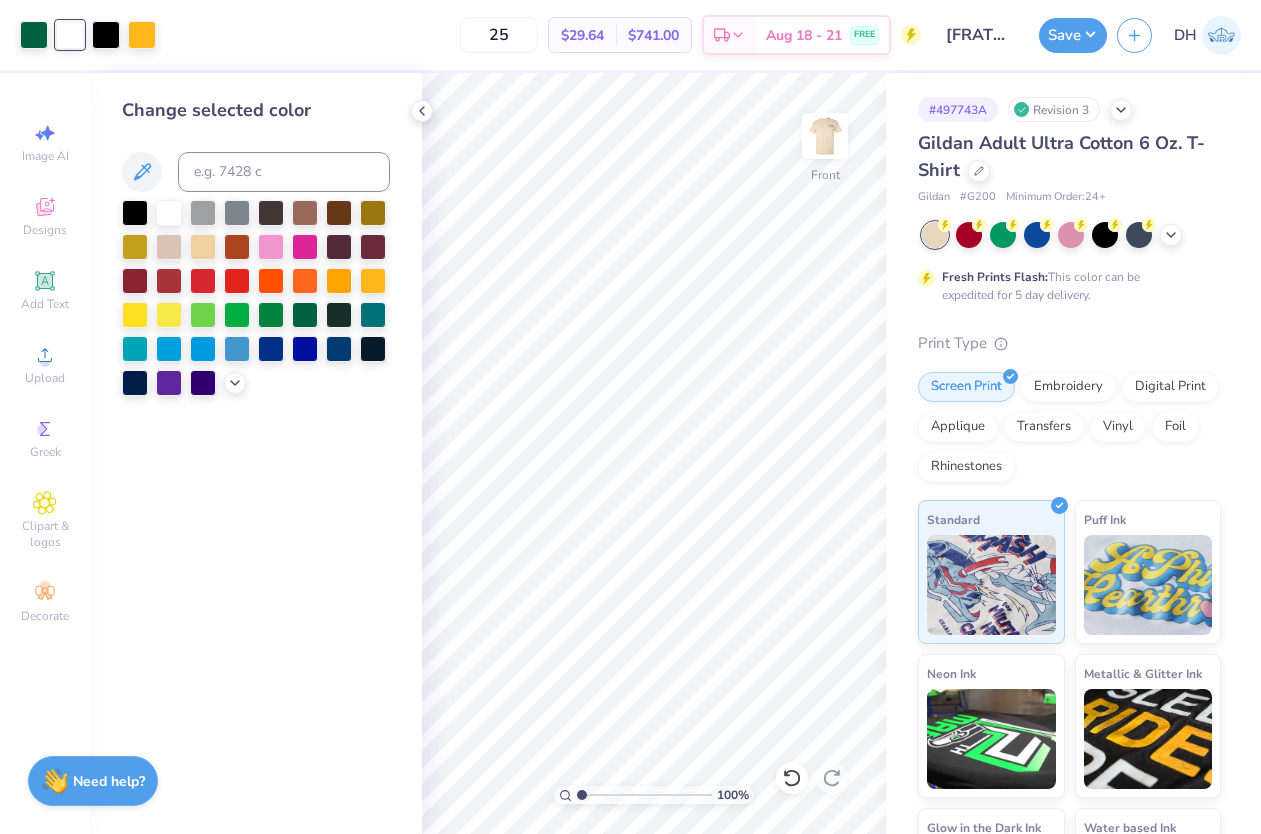 click on "$29.64" at bounding box center [582, 35] 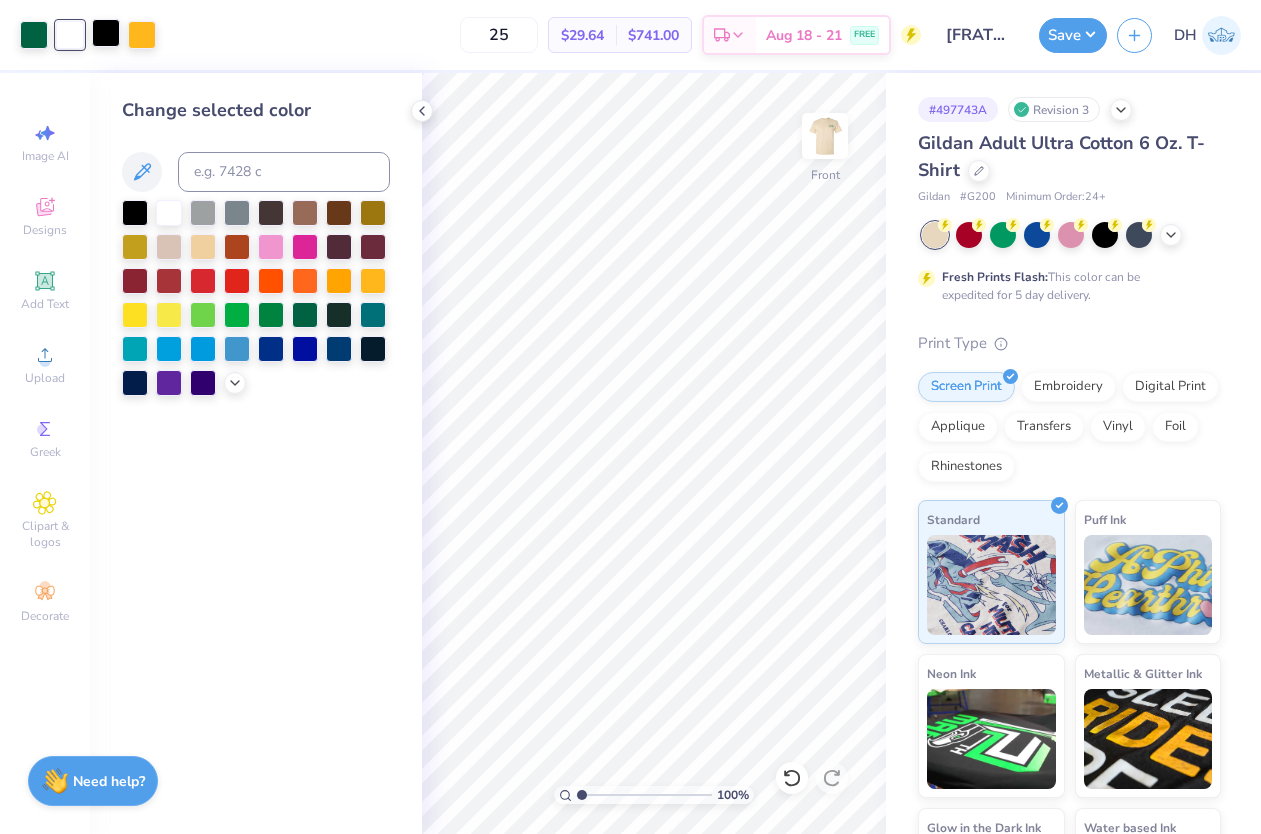 click at bounding box center [106, 33] 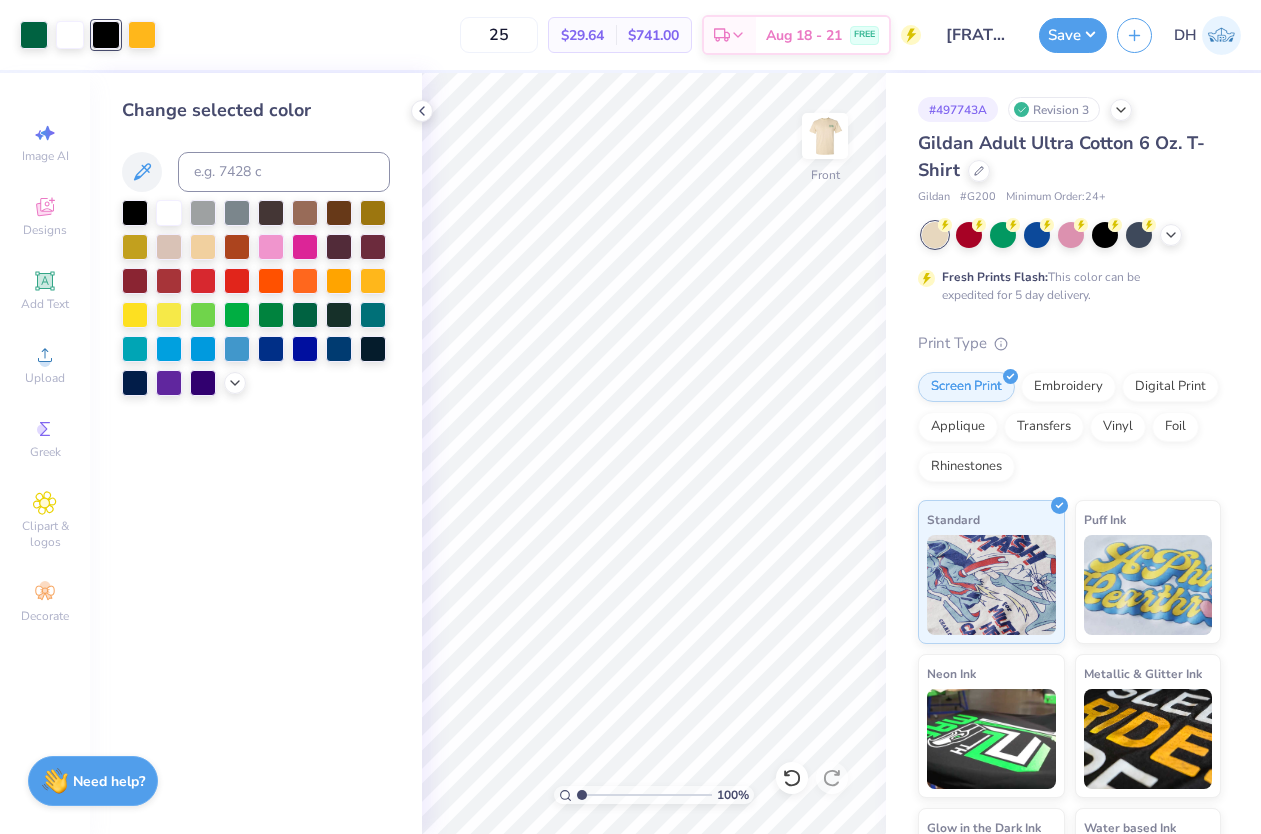 click at bounding box center (256, 298) 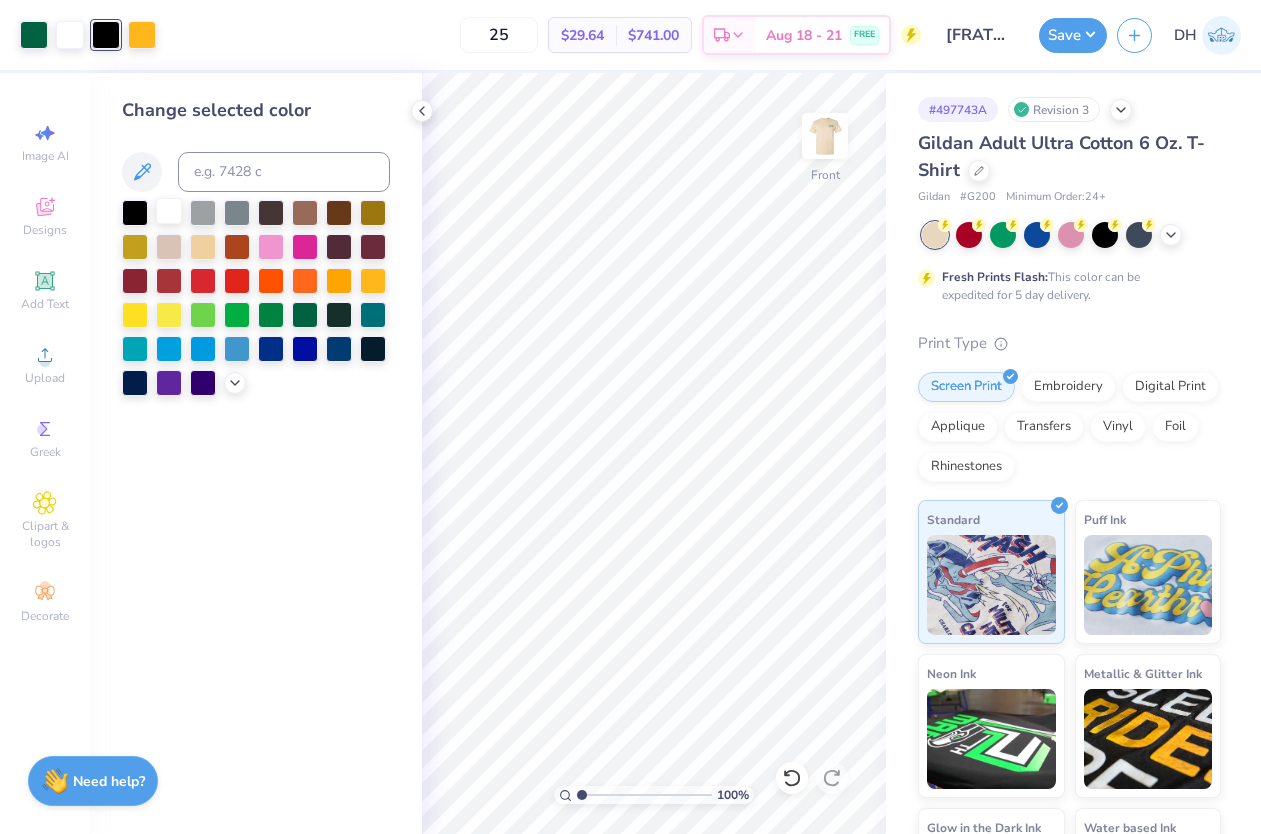 click at bounding box center (169, 211) 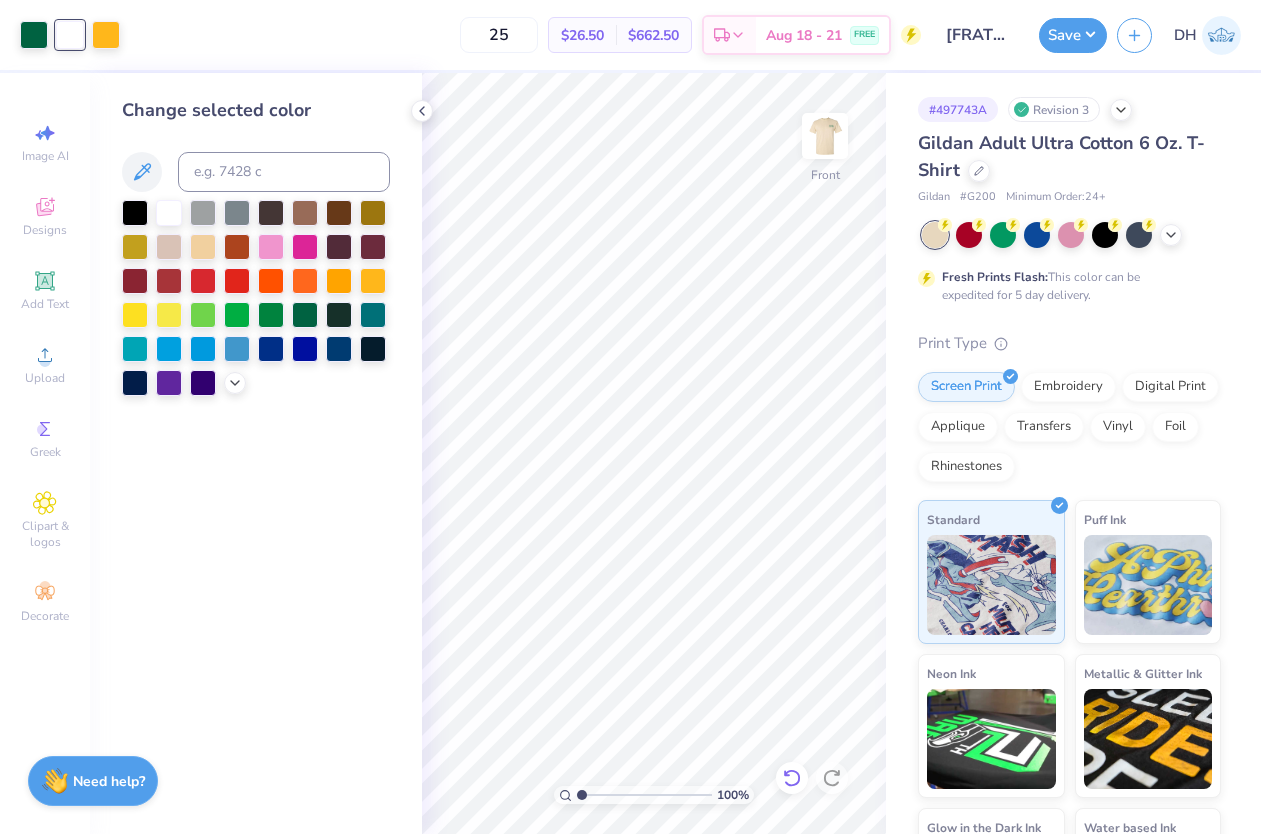 click 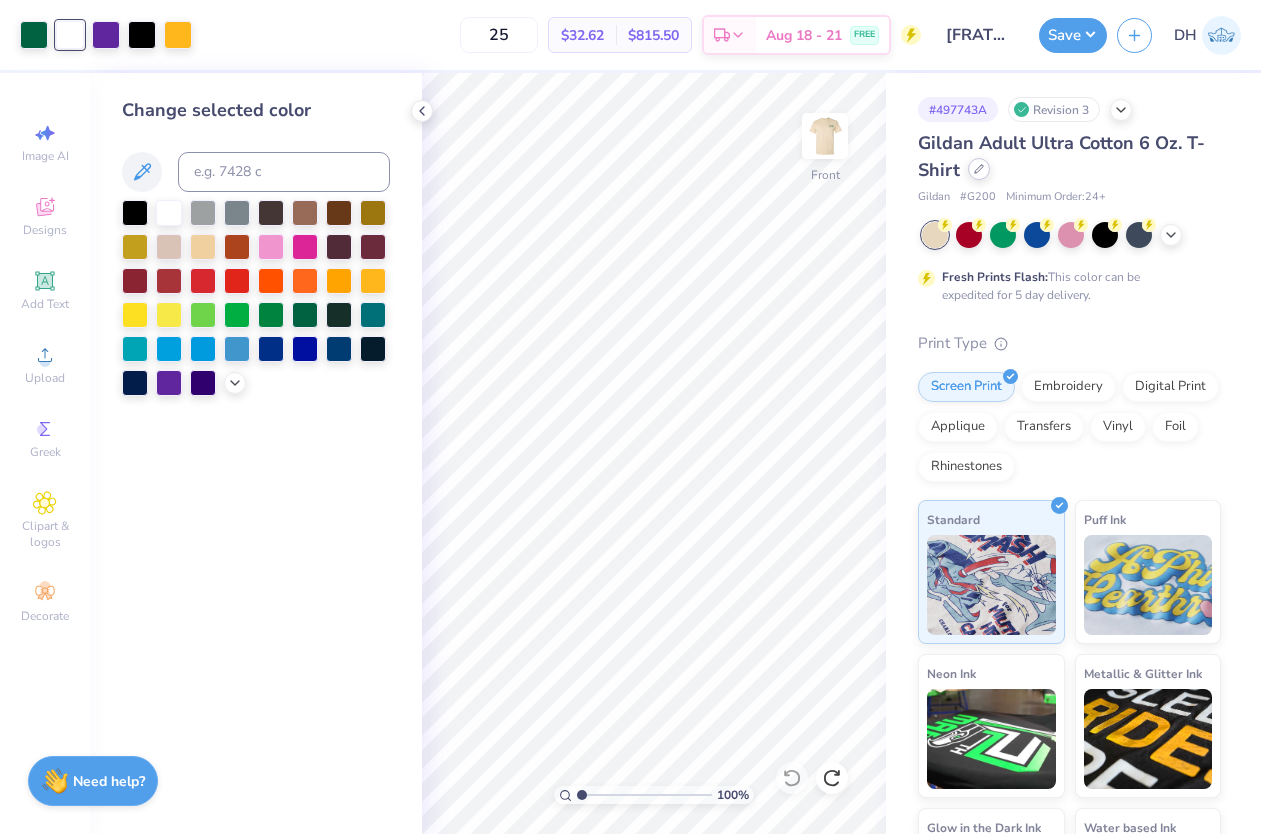 click at bounding box center (979, 169) 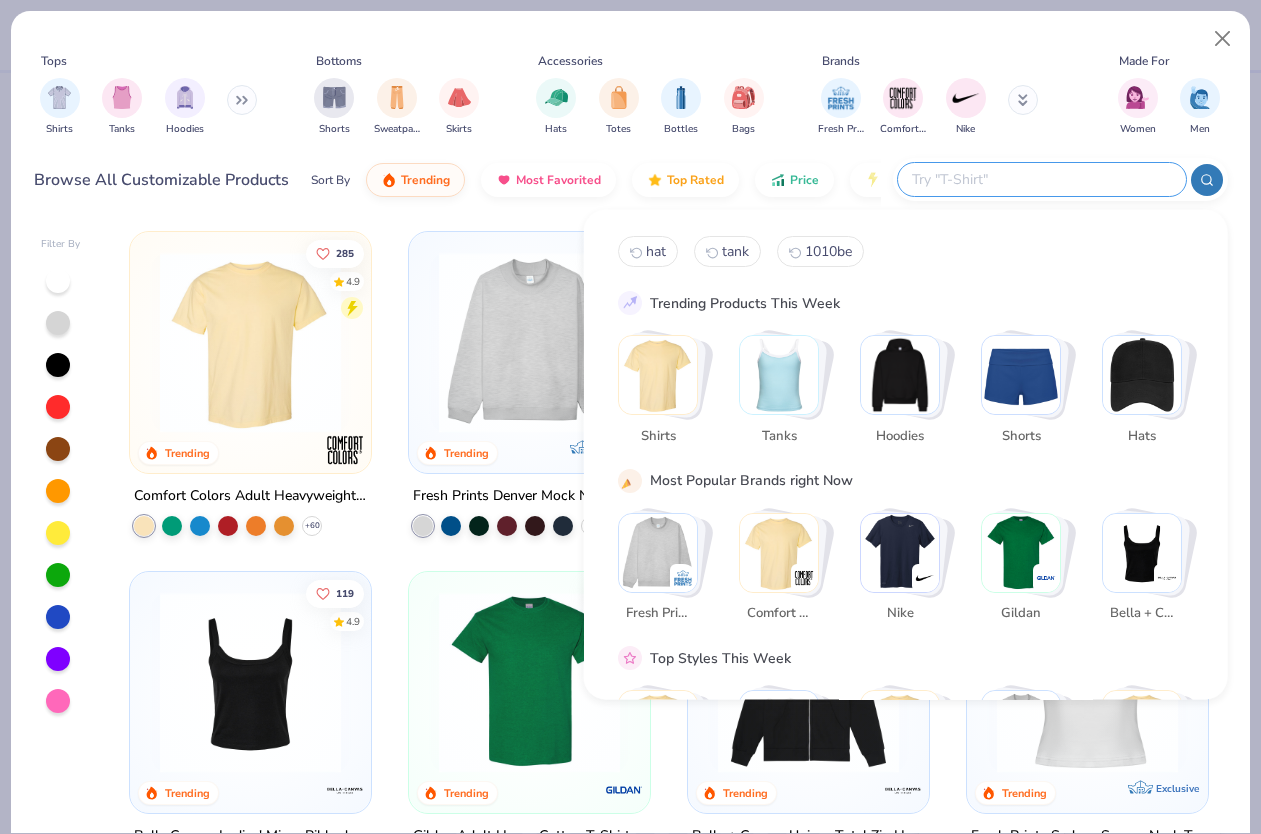 click at bounding box center [1041, 179] 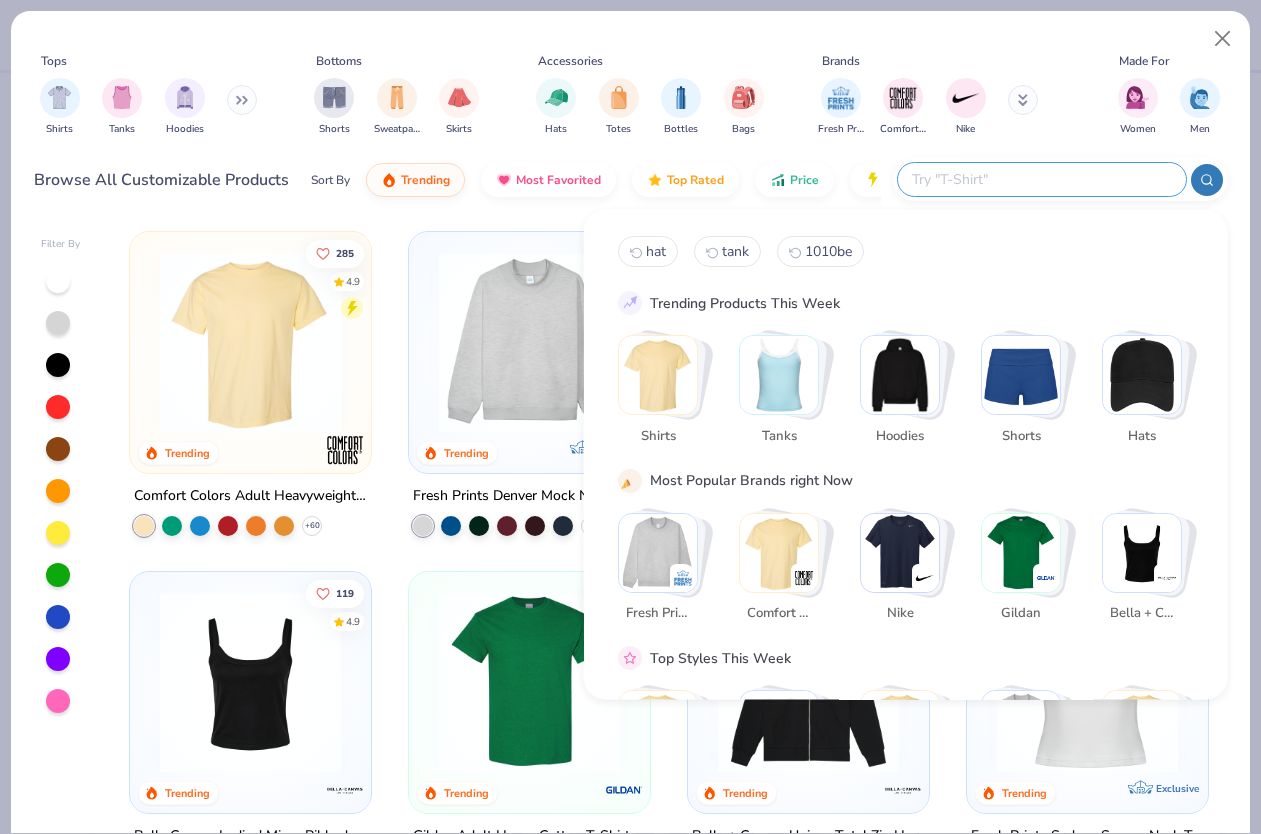 type on "p" 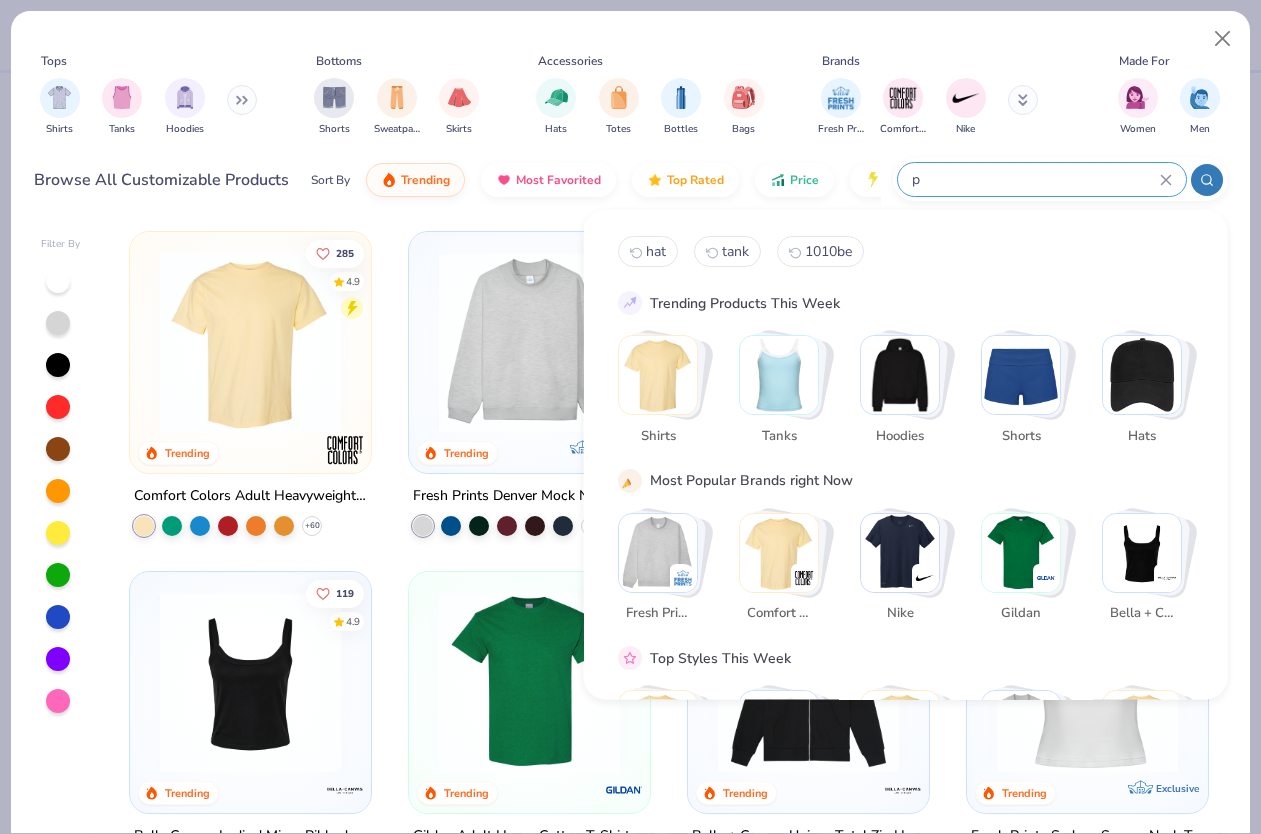 type 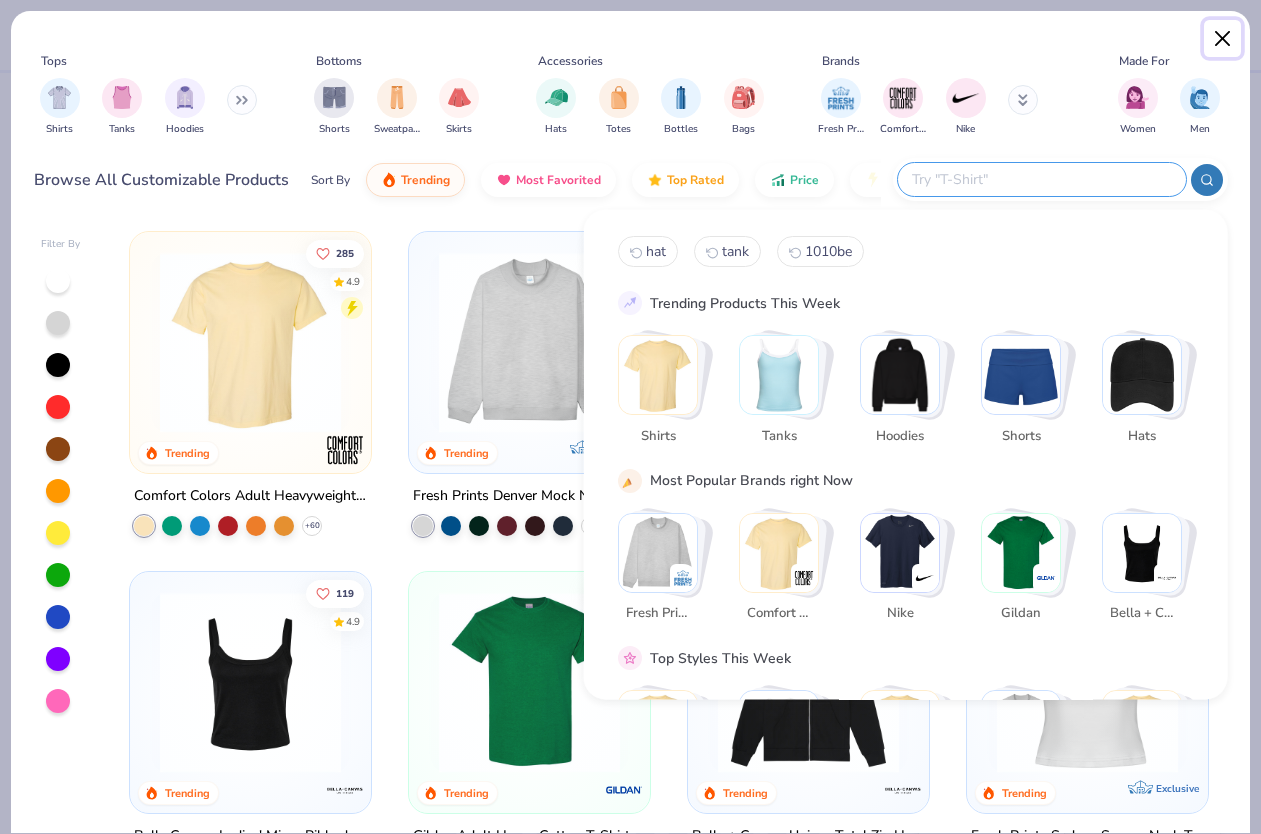 click at bounding box center [1223, 39] 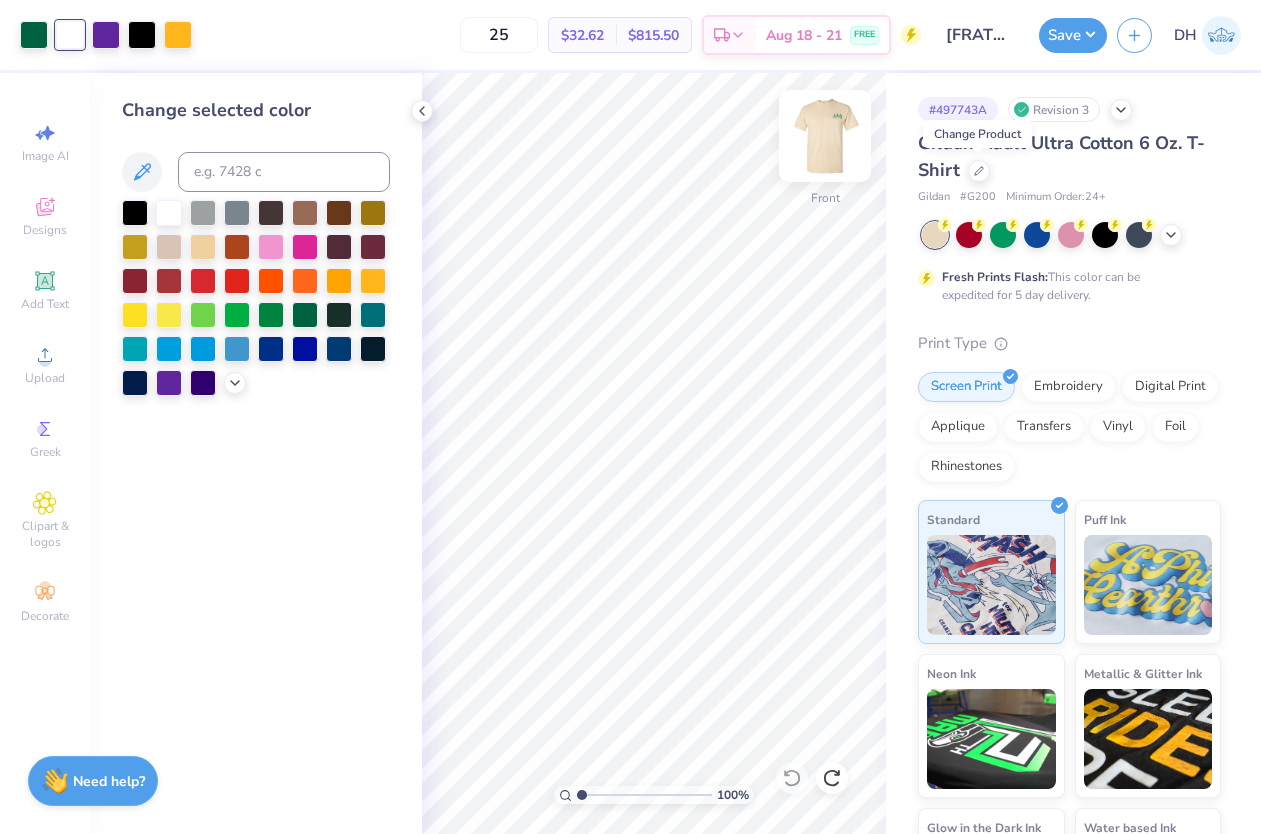 click at bounding box center [825, 136] 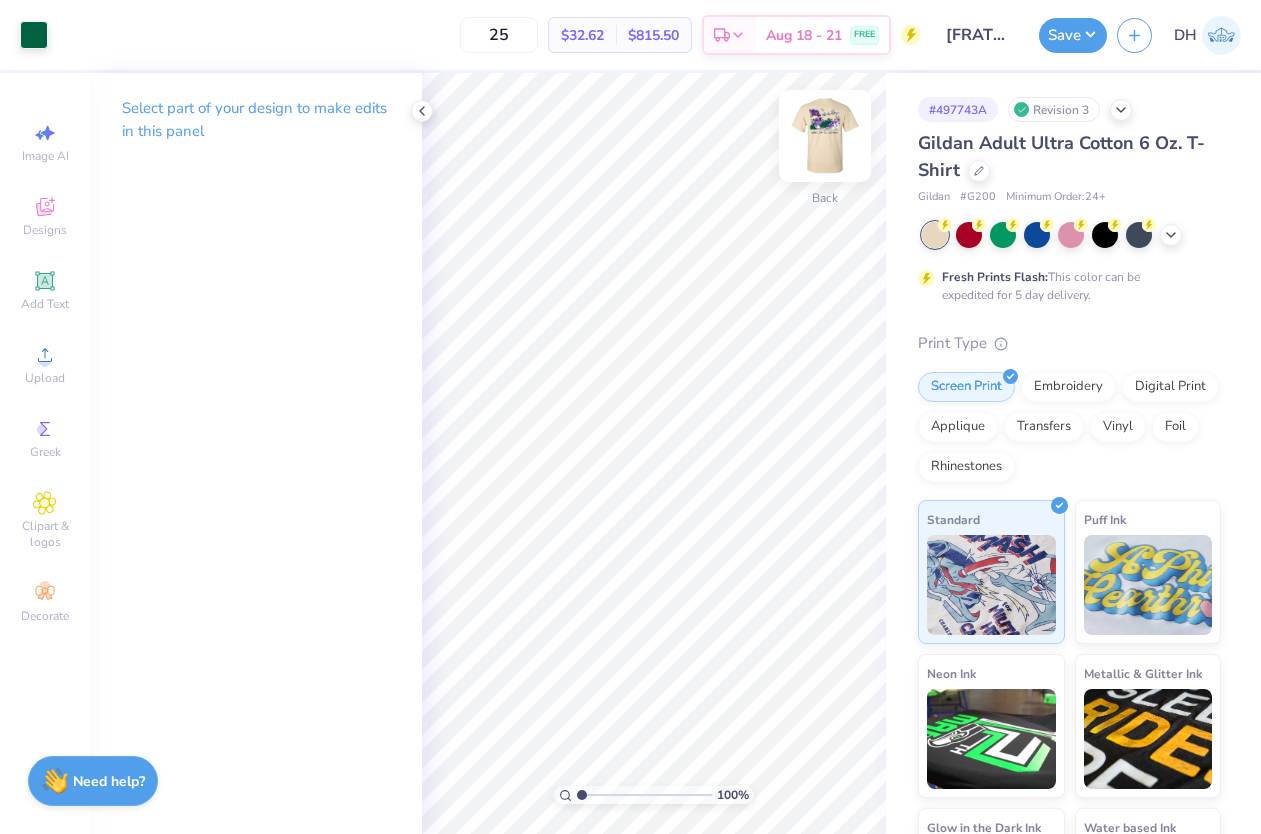 click at bounding box center [825, 136] 